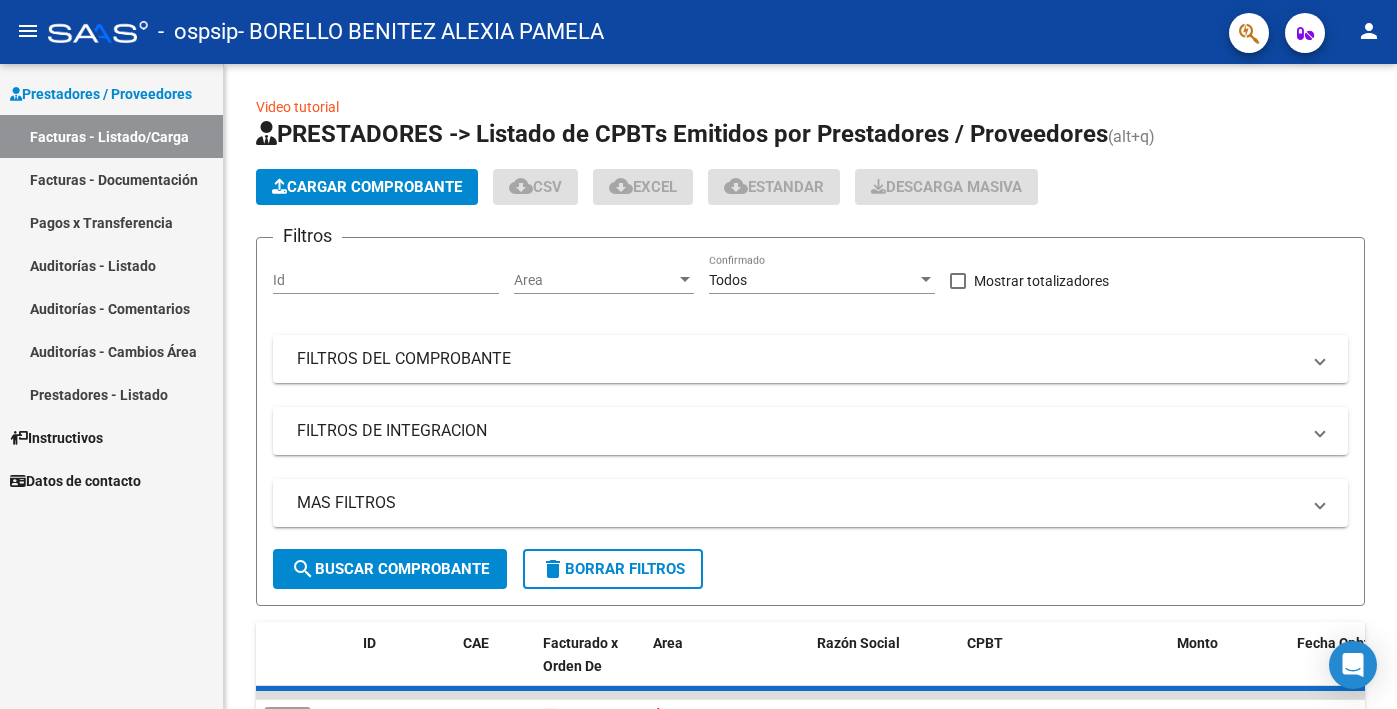 scroll, scrollTop: 0, scrollLeft: 0, axis: both 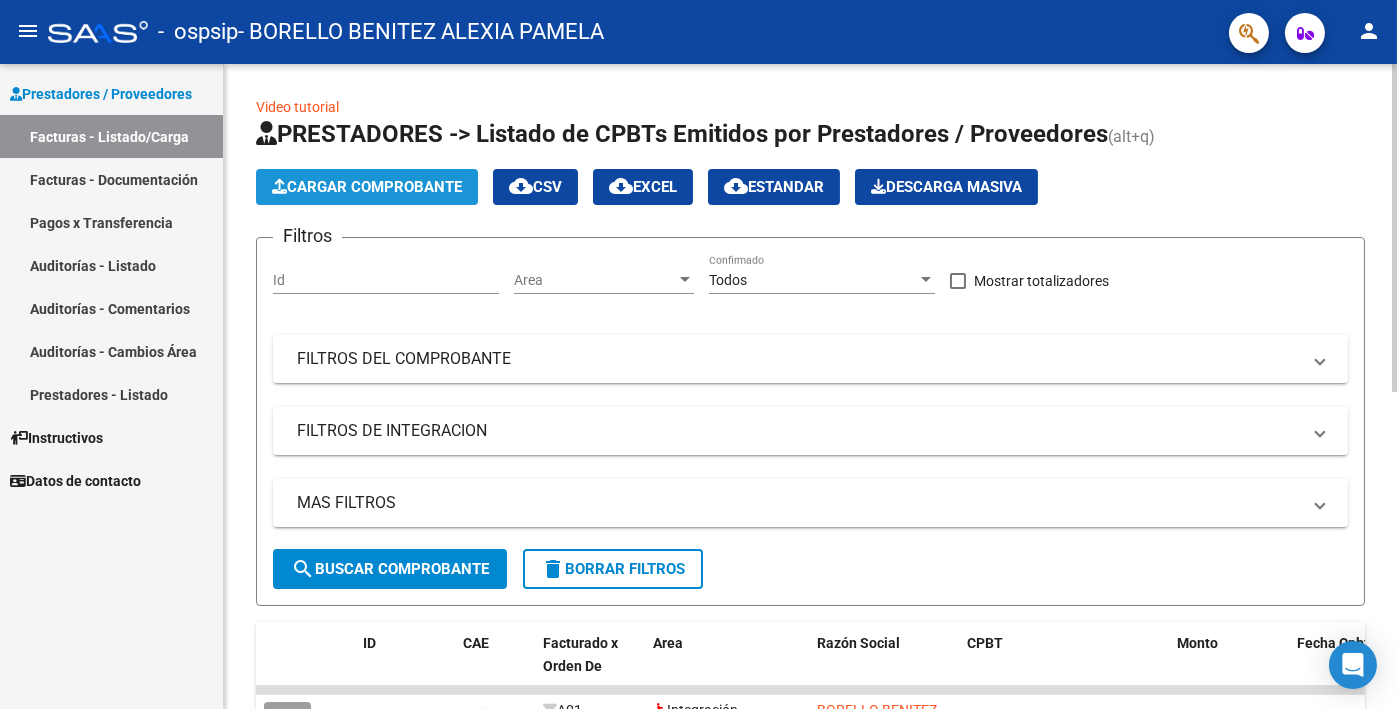 click on "Cargar Comprobante" 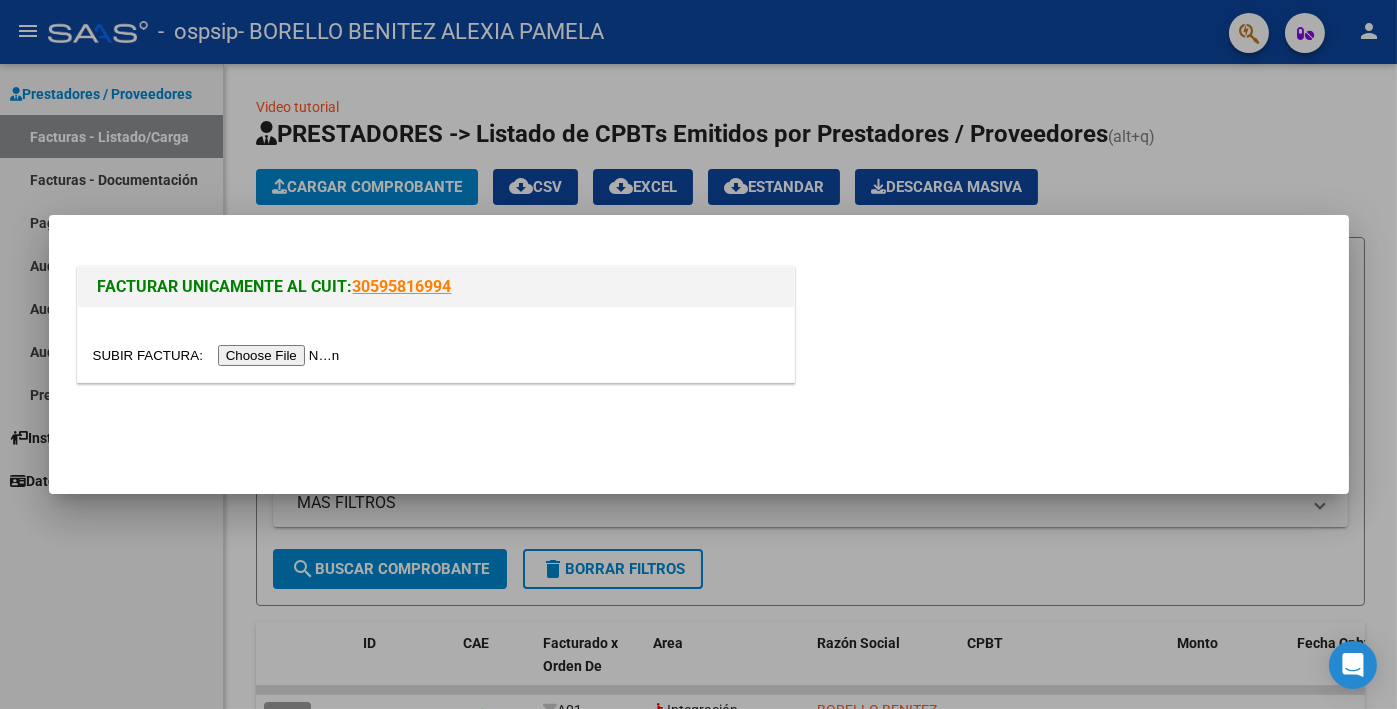 click at bounding box center [219, 355] 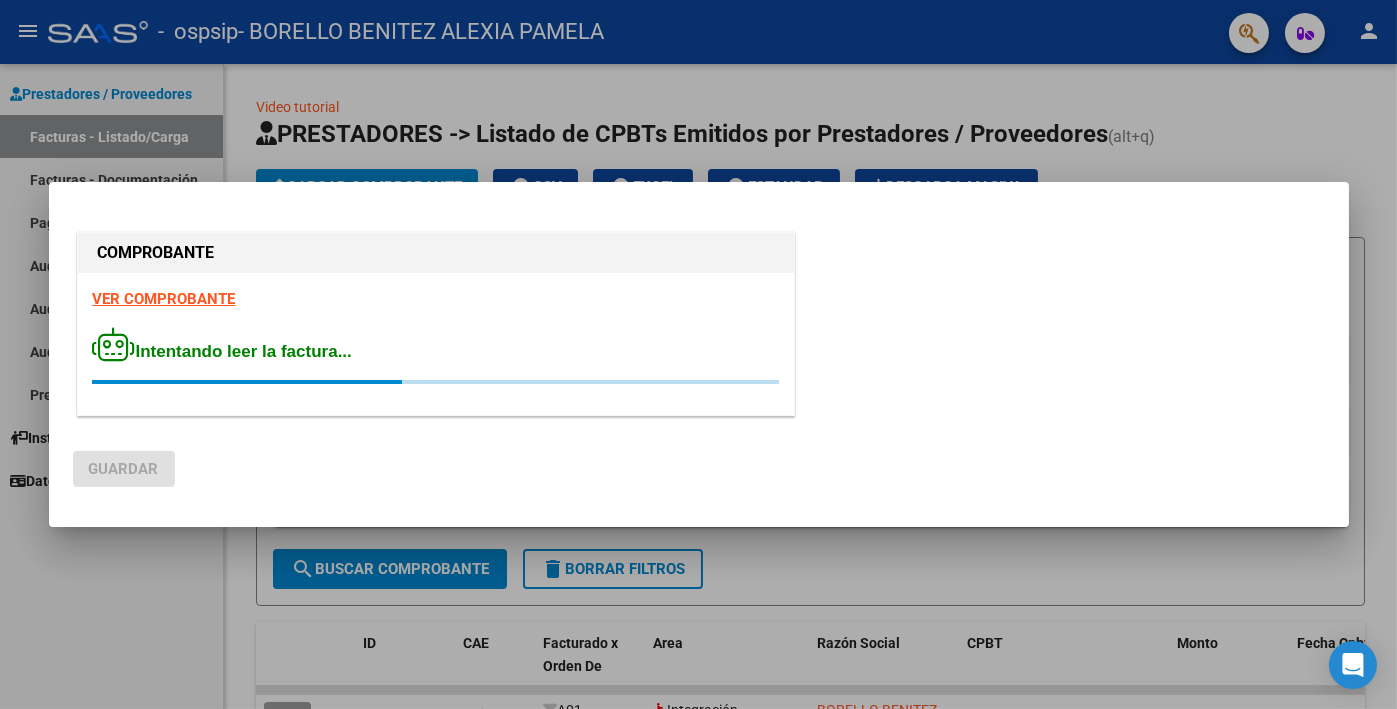 click on "VER COMPROBANTE" at bounding box center (164, 299) 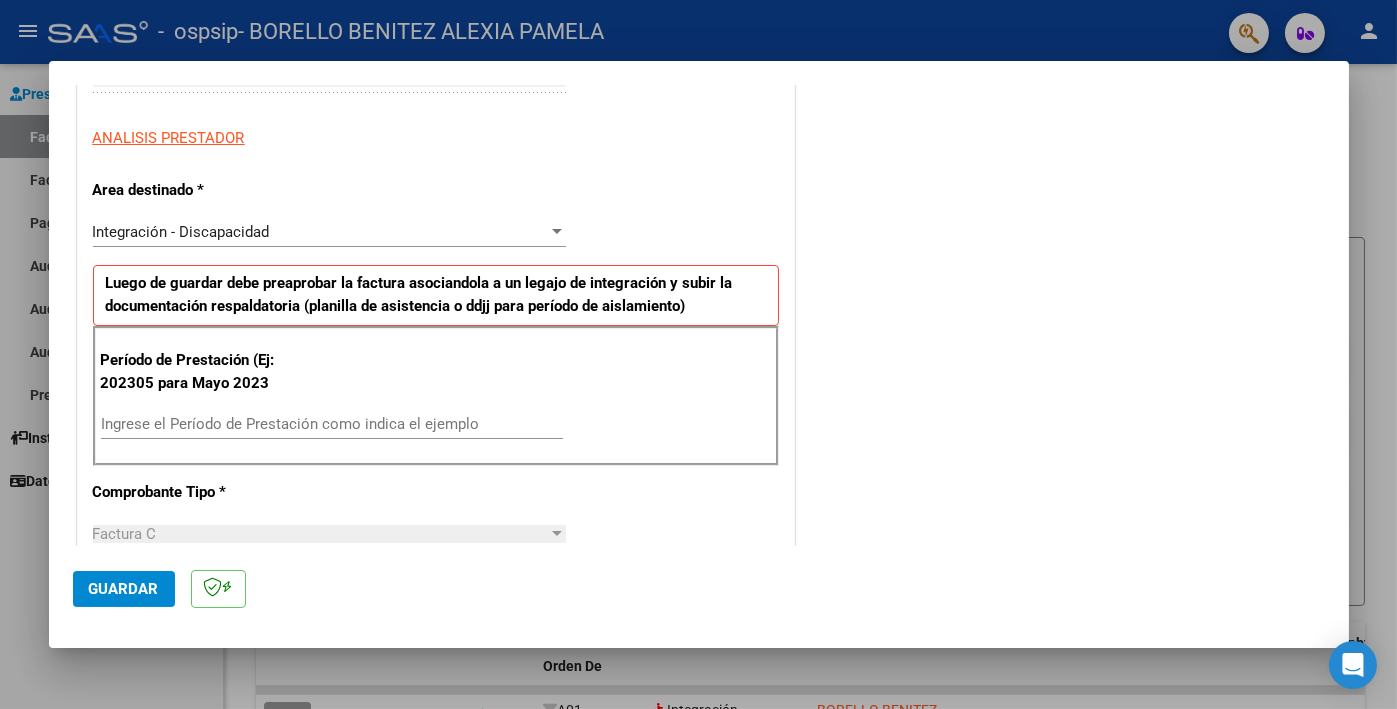 scroll, scrollTop: 400, scrollLeft: 0, axis: vertical 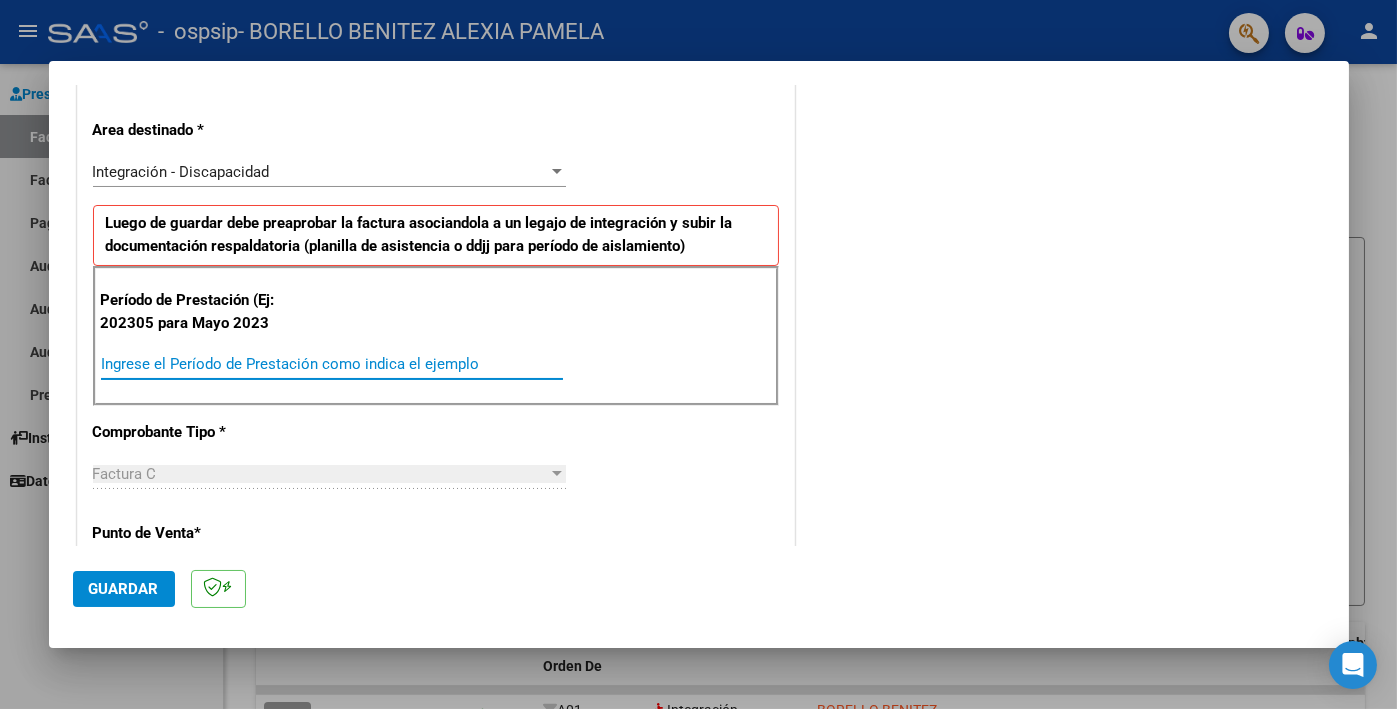 click on "Ingrese el Período de Prestación como indica el ejemplo" at bounding box center (332, 364) 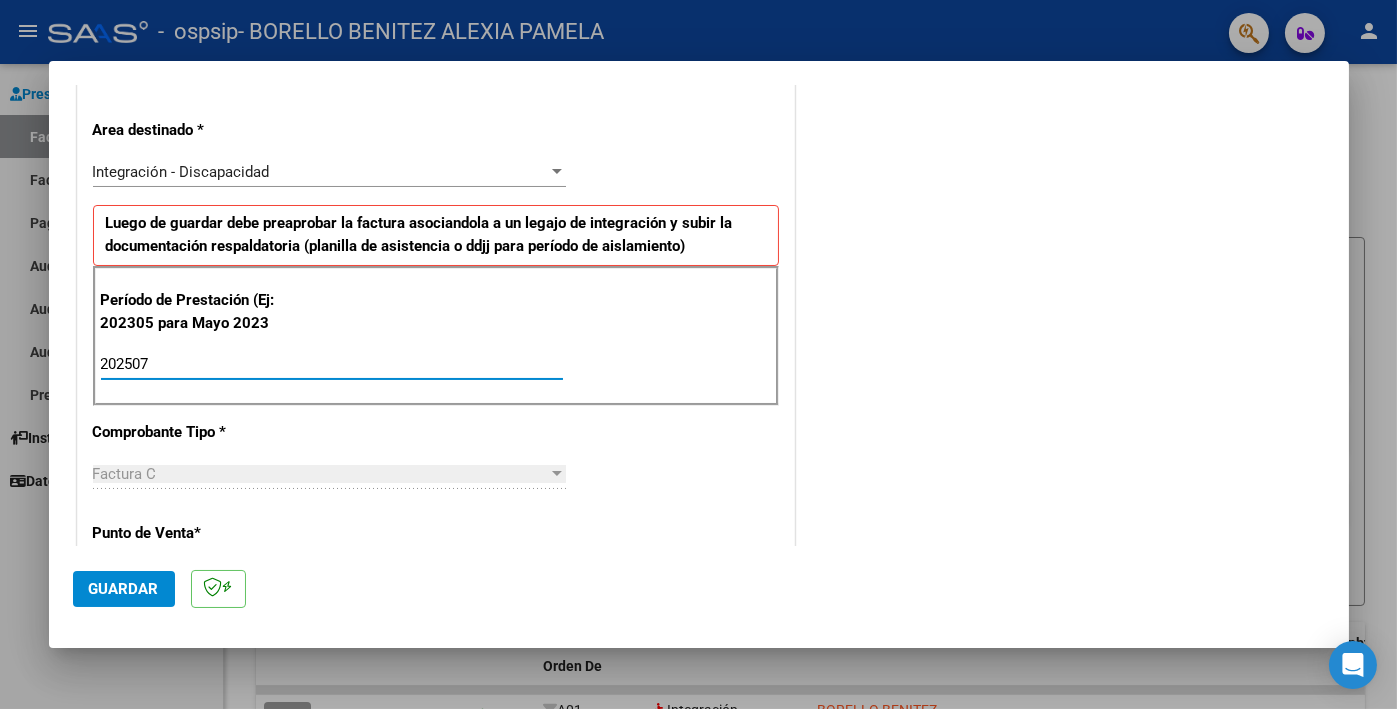 type on "202507" 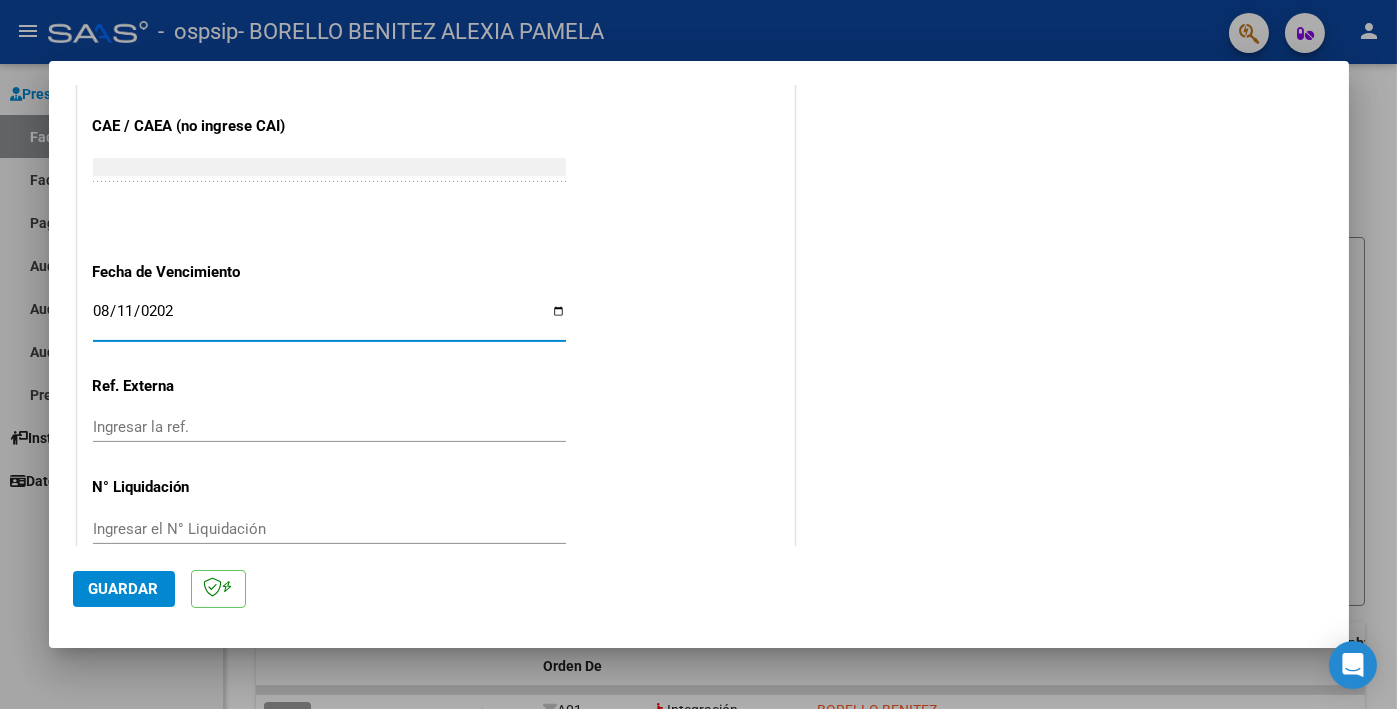 type on "2025-08-11" 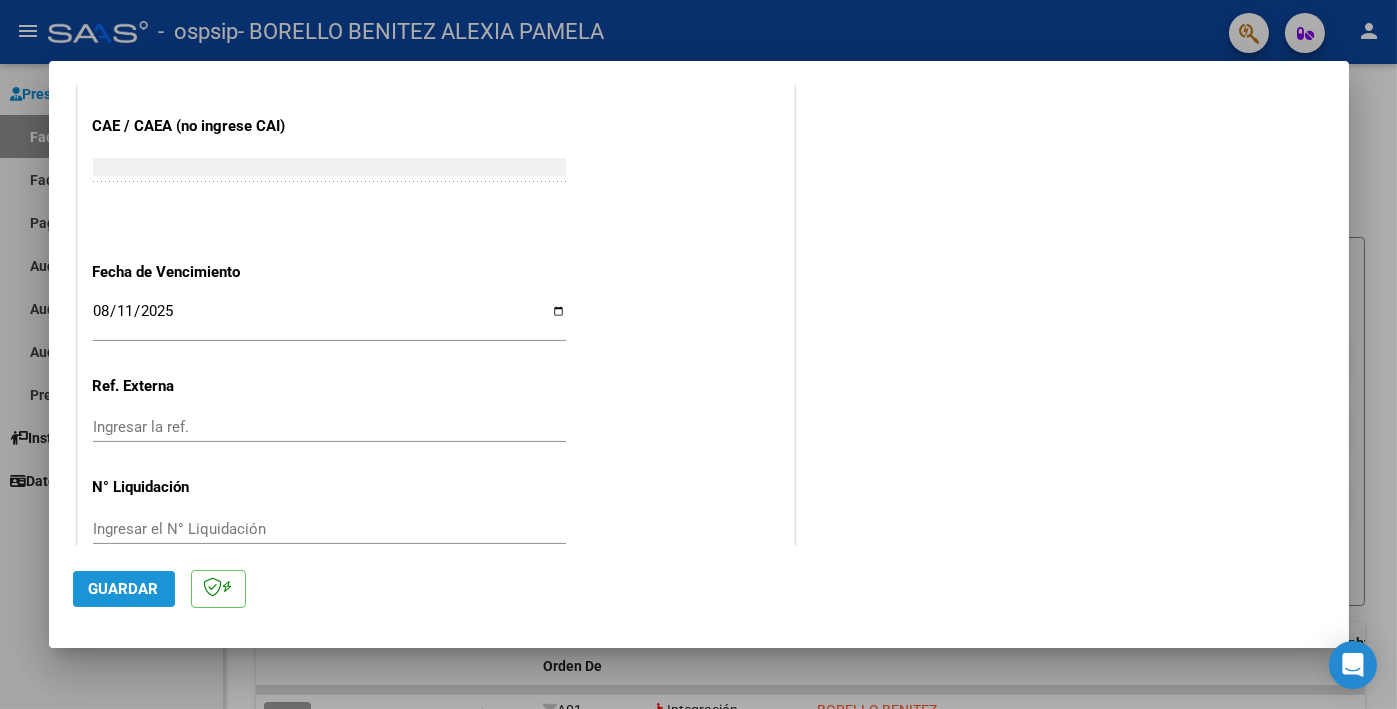 click on "Guardar" 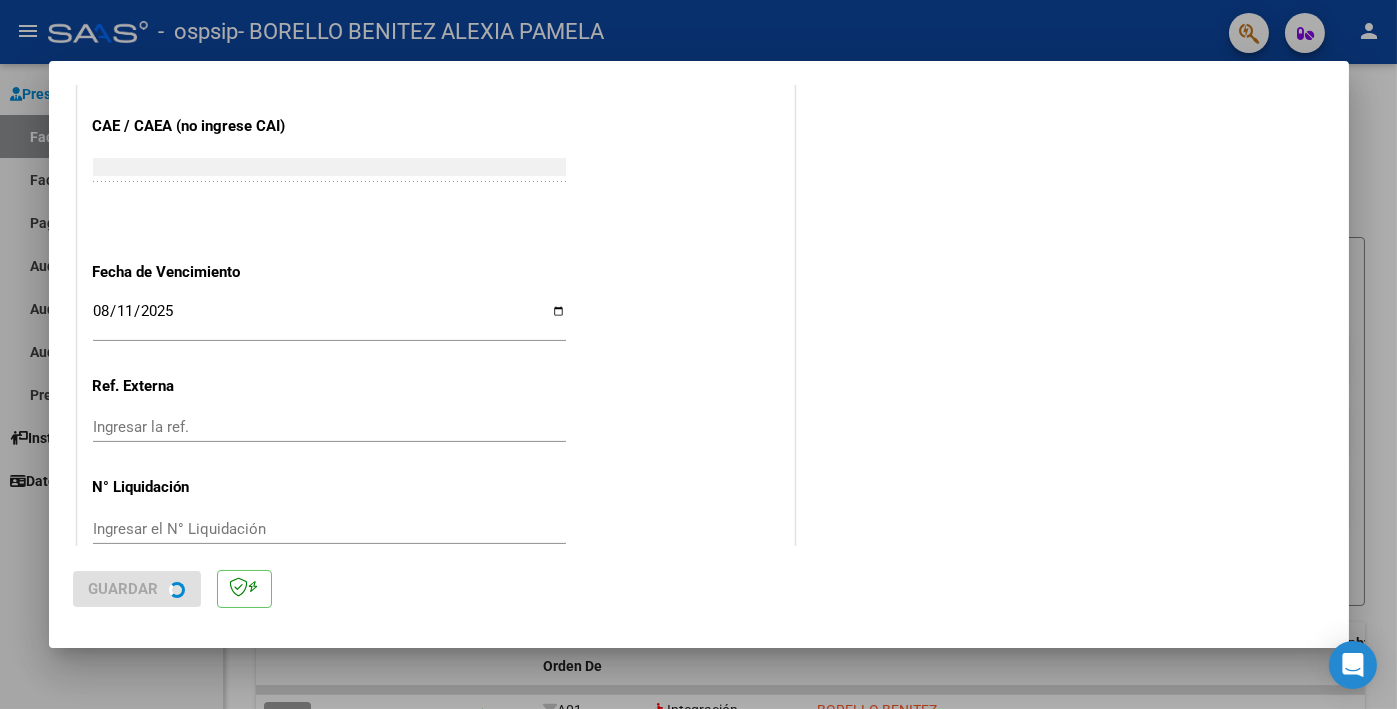 scroll, scrollTop: 0, scrollLeft: 0, axis: both 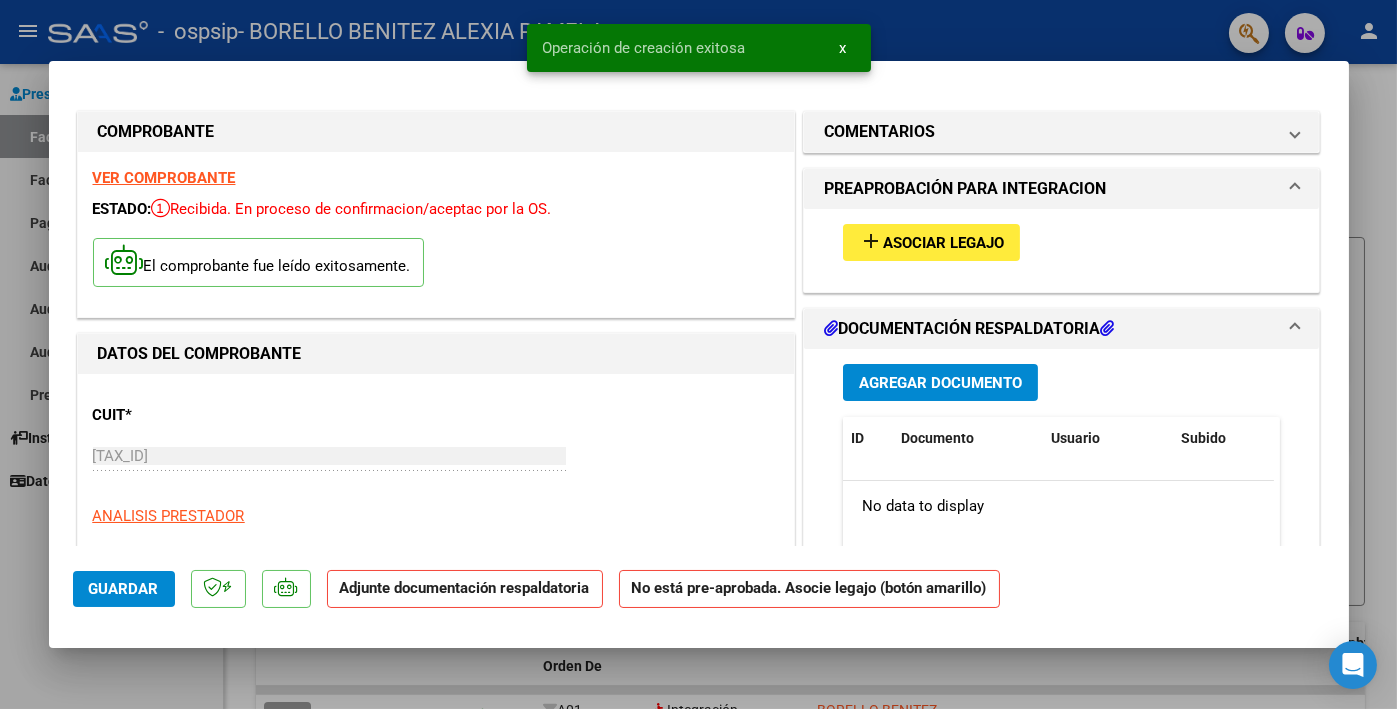 click on "Asociar Legajo" at bounding box center [943, 243] 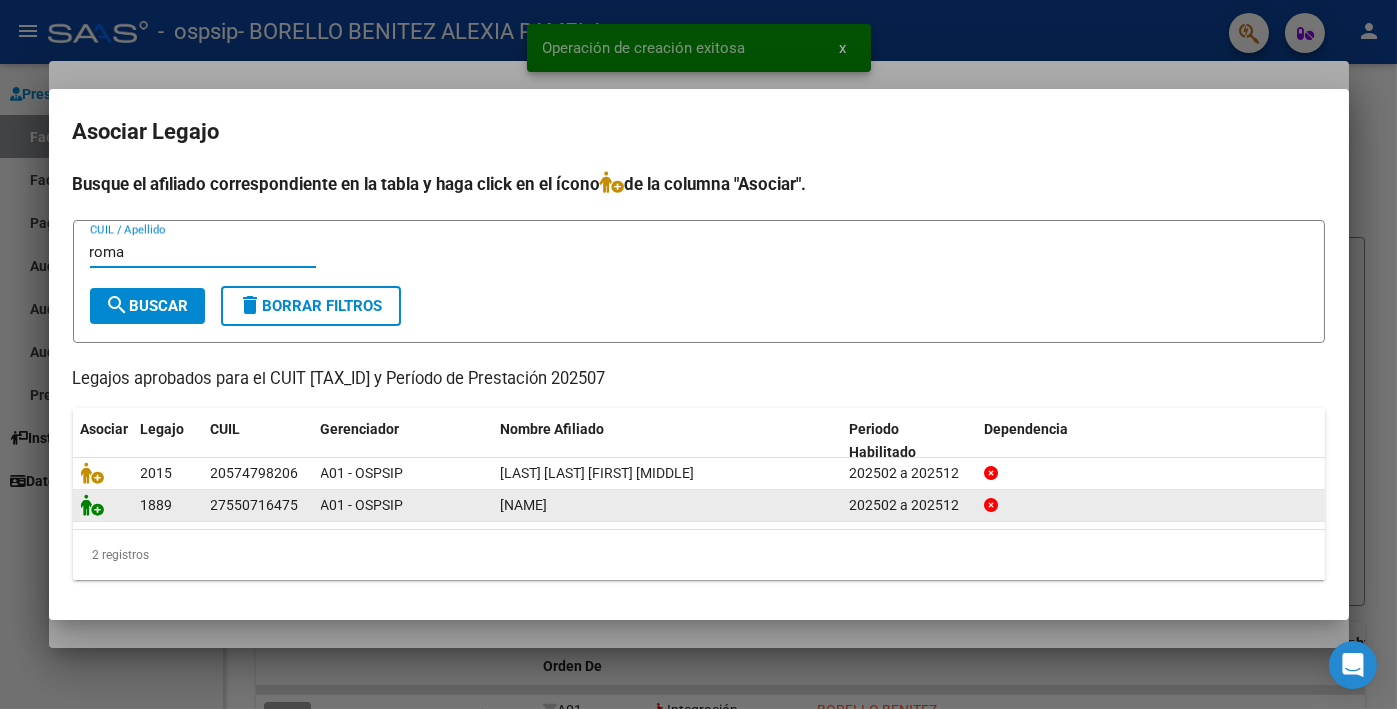 type on "roma" 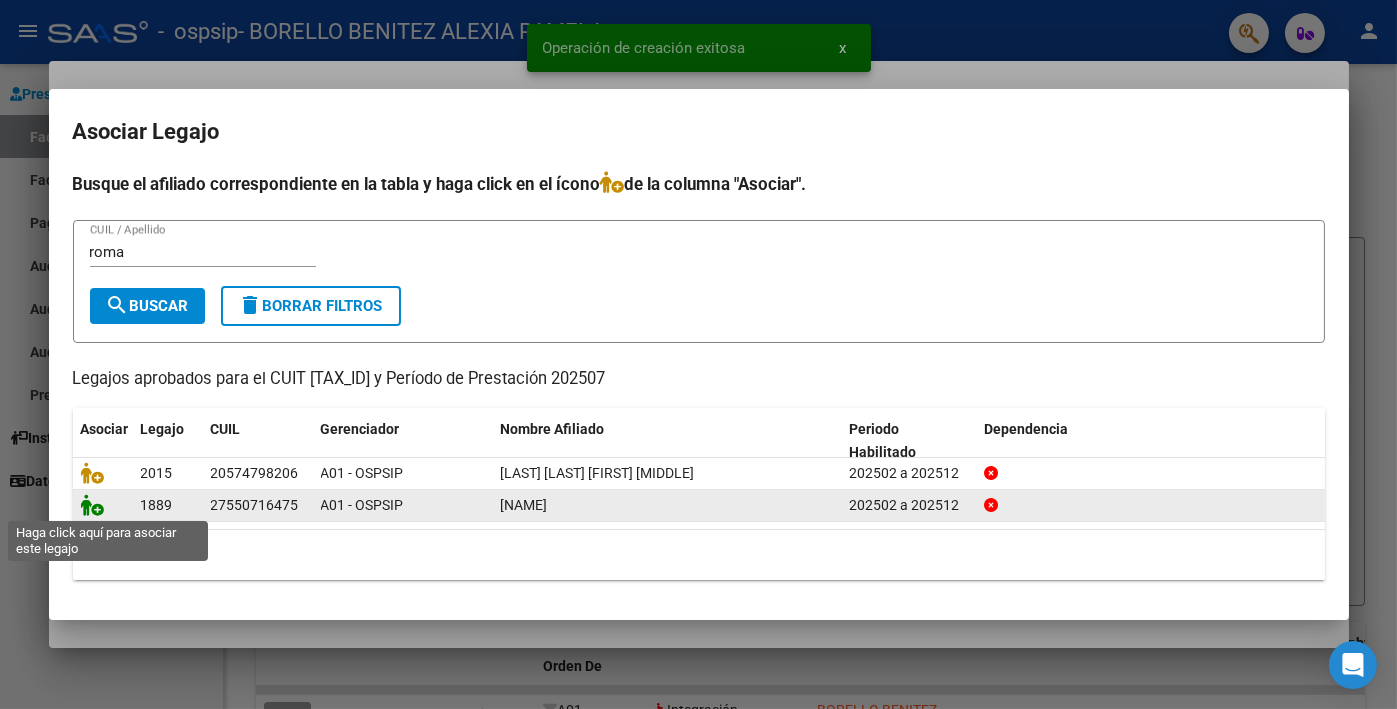 click 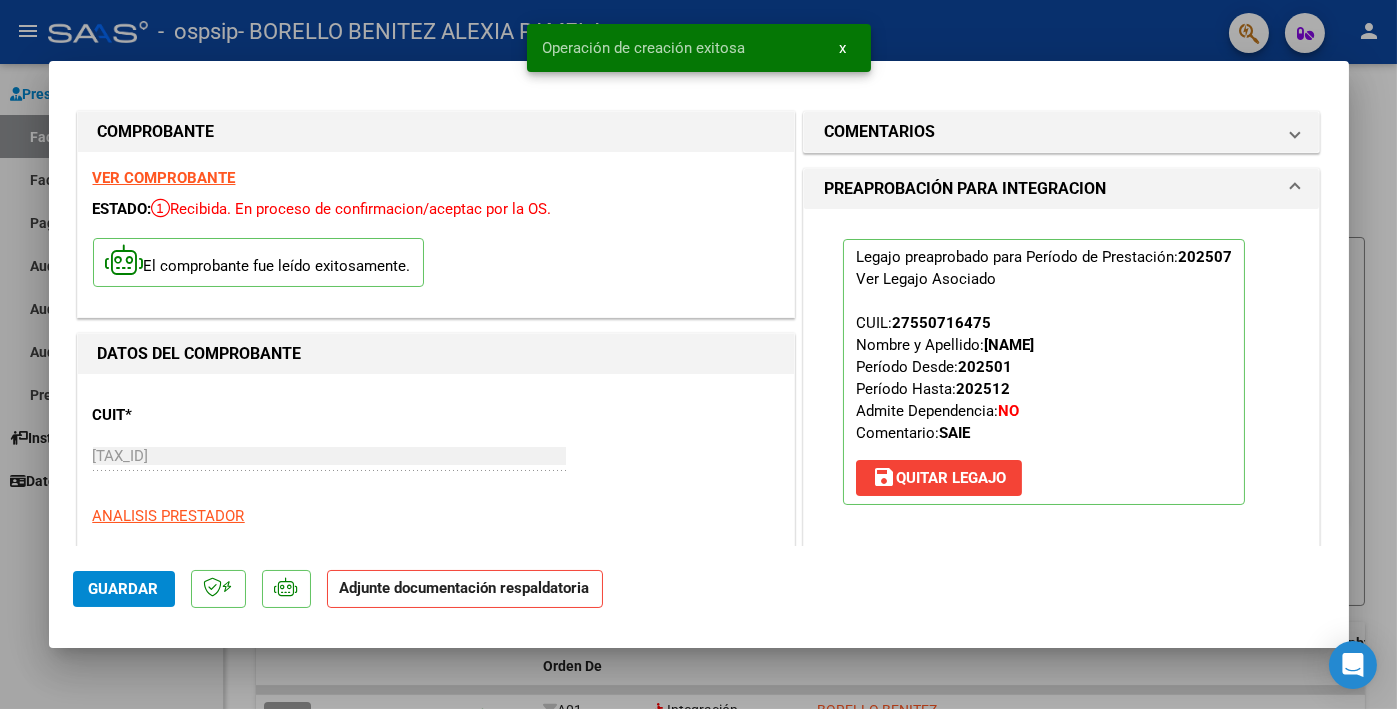 scroll, scrollTop: 300, scrollLeft: 0, axis: vertical 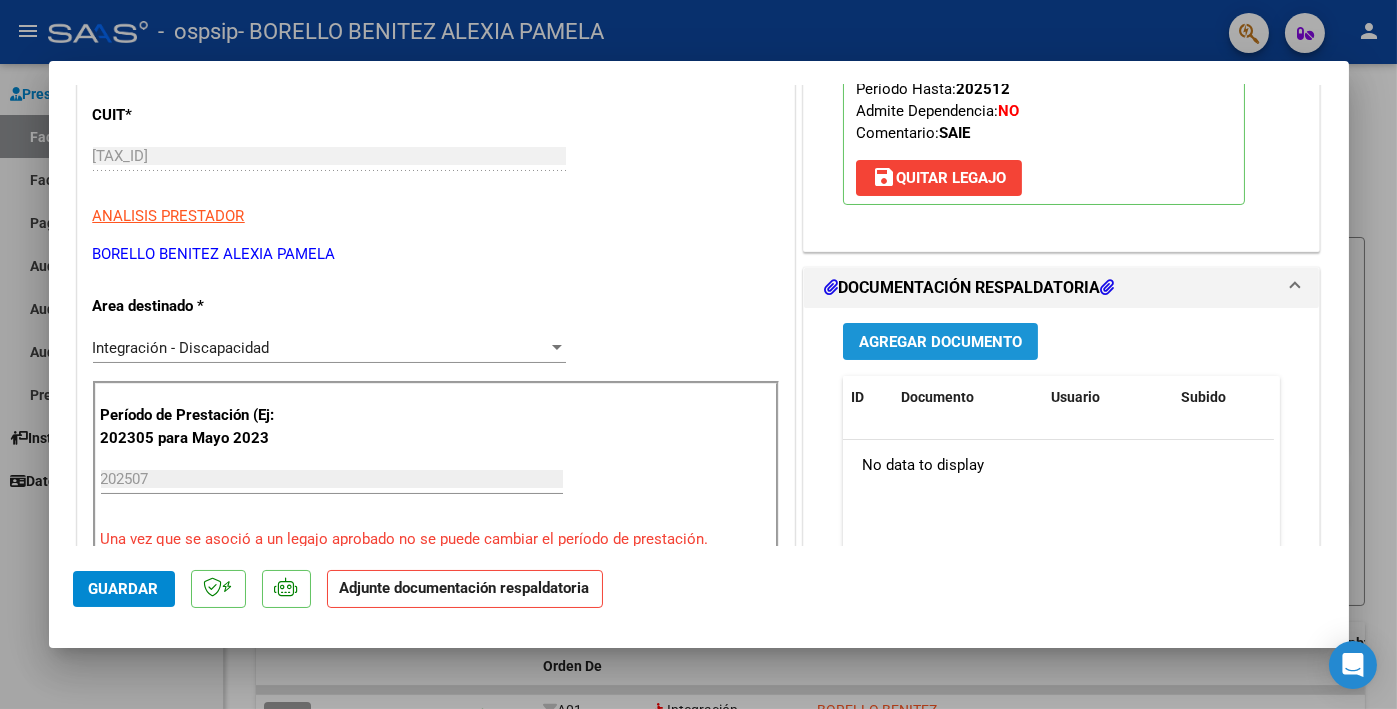 click on "Agregar Documento" at bounding box center (940, 342) 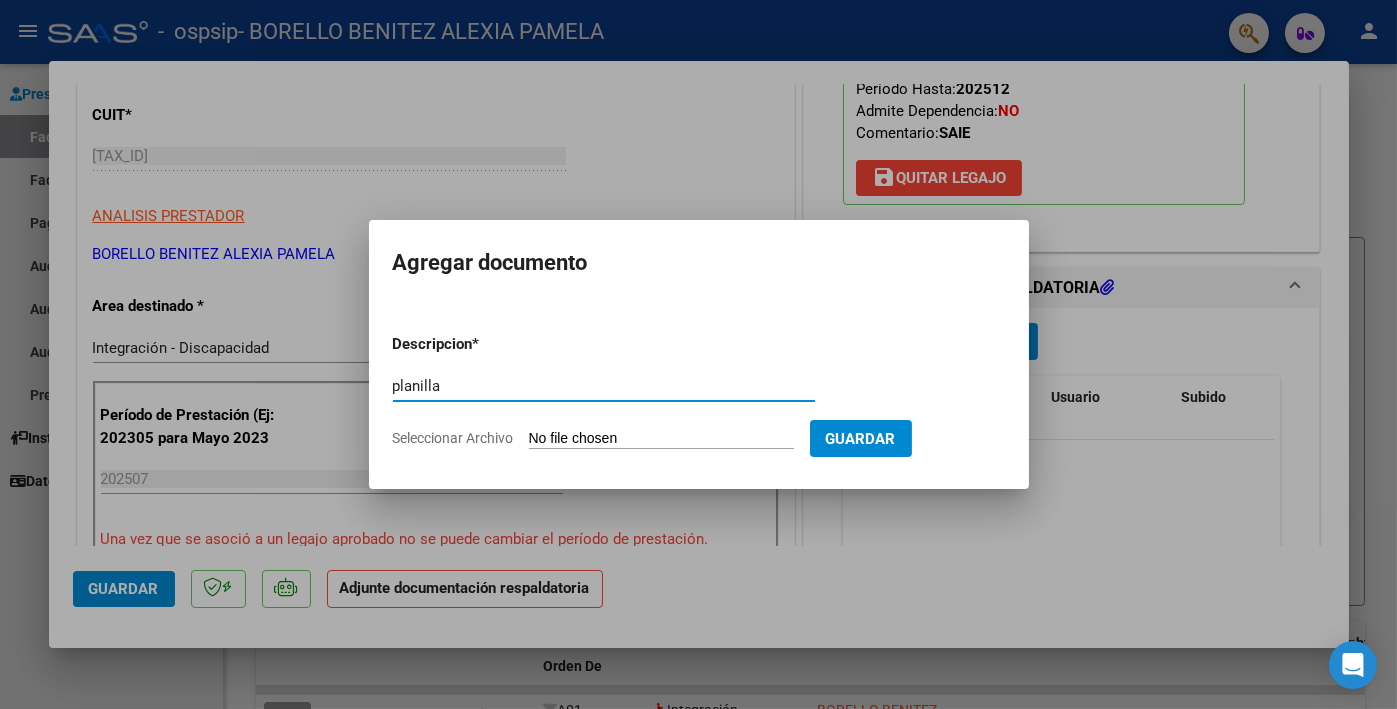 type on "planilla" 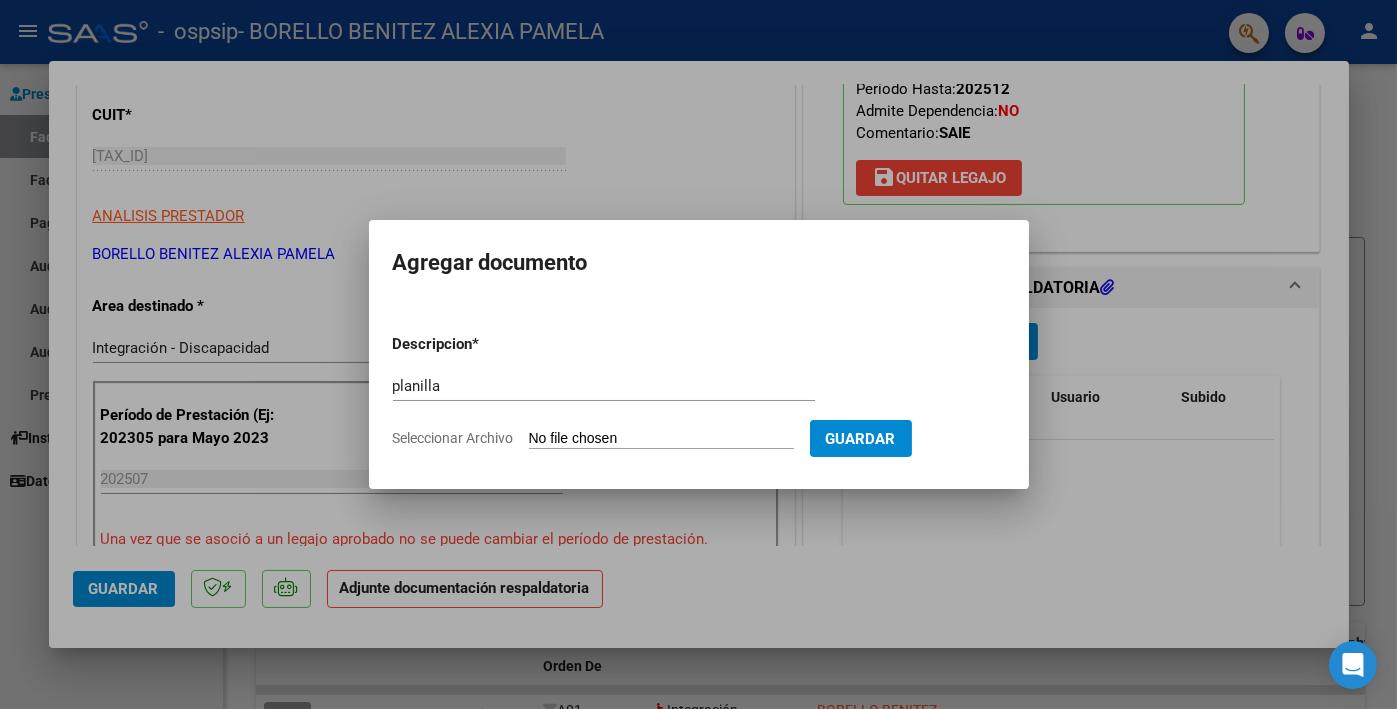 type on "C:\fakepath\Romano planilla.pdf" 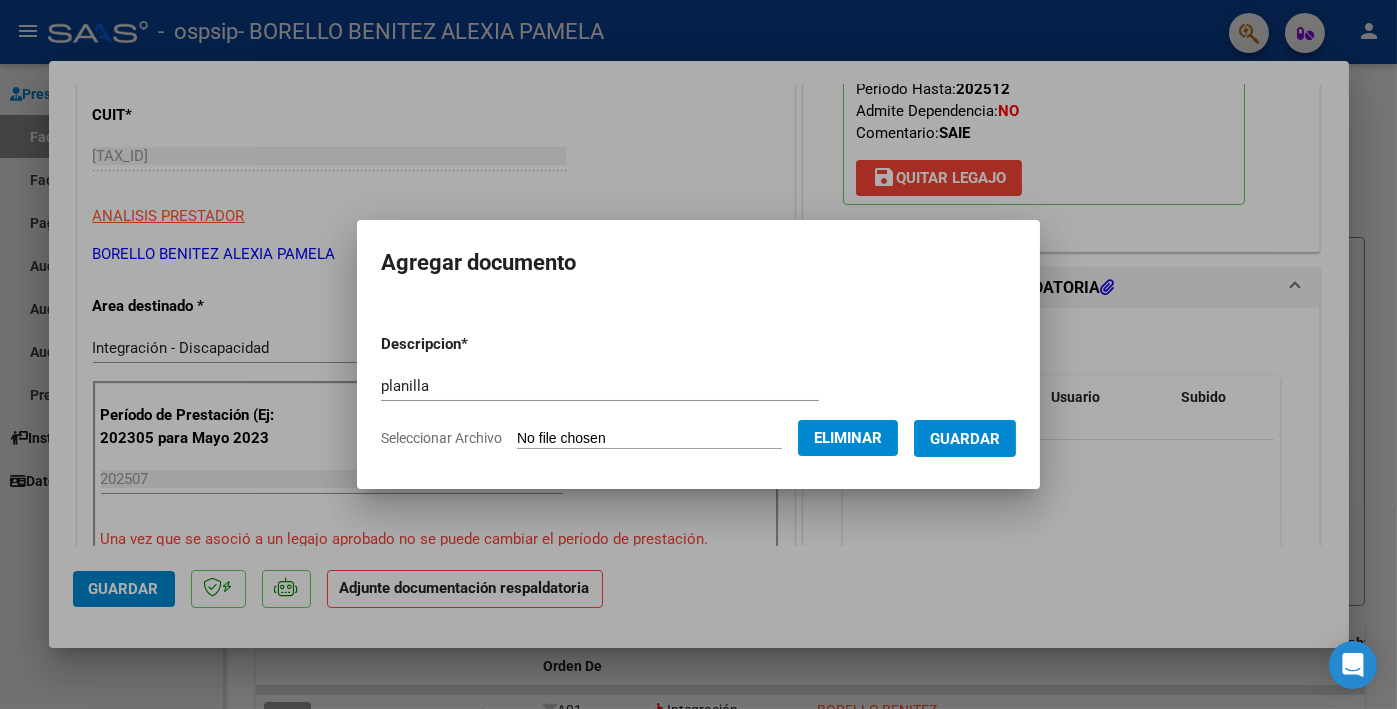 click on "Guardar" at bounding box center [965, 439] 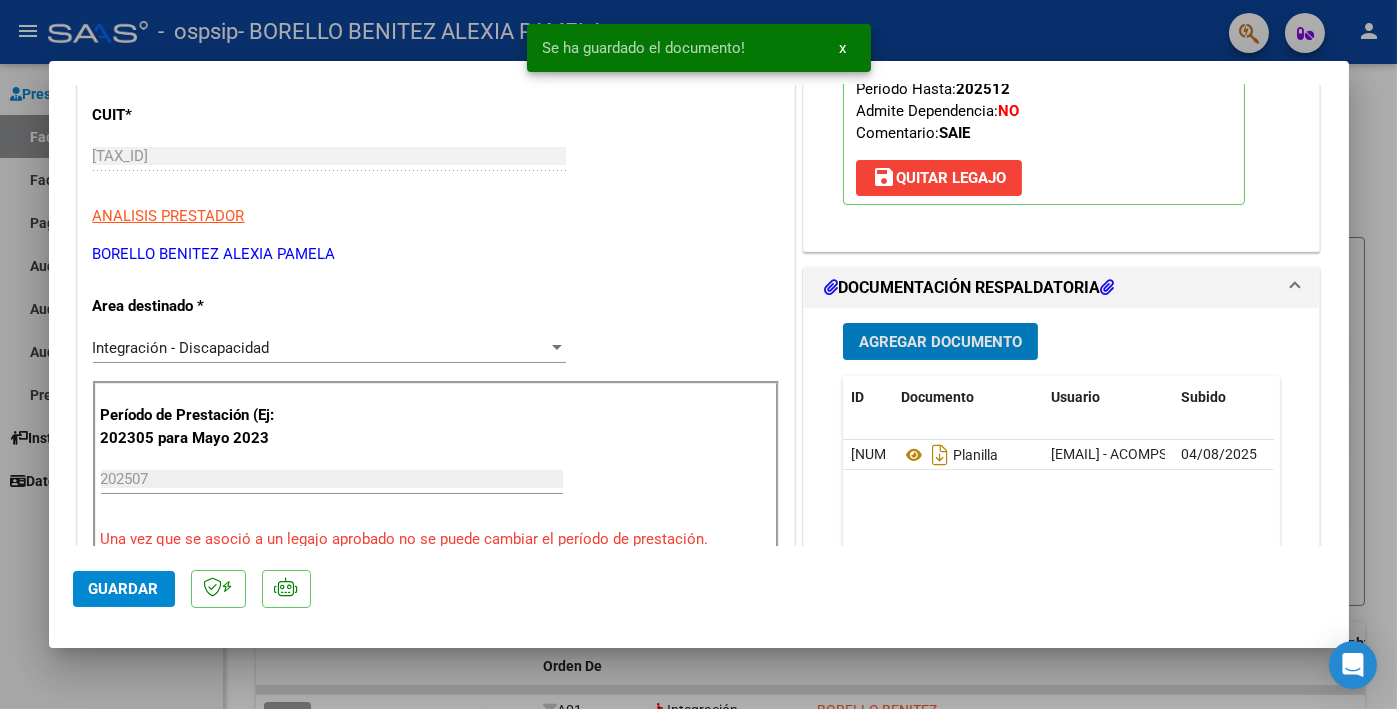 click on "Guardar" 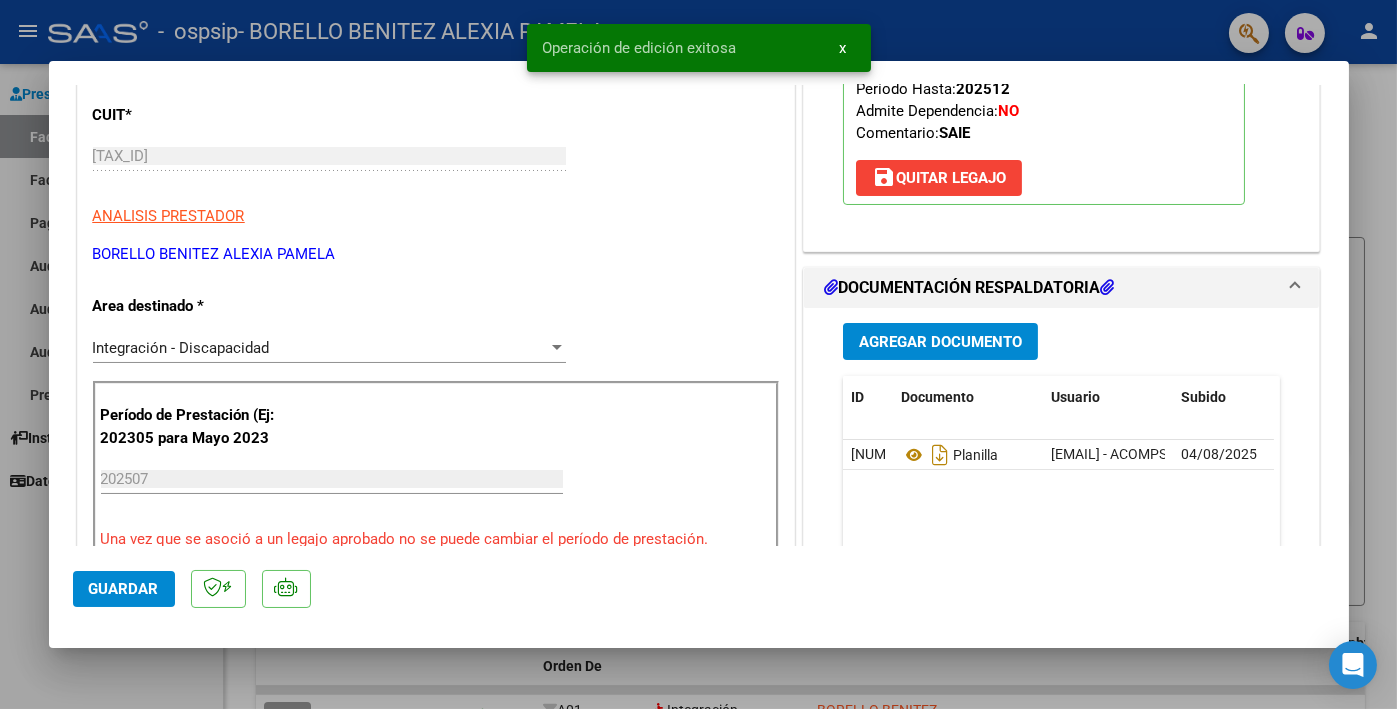 click at bounding box center [698, 354] 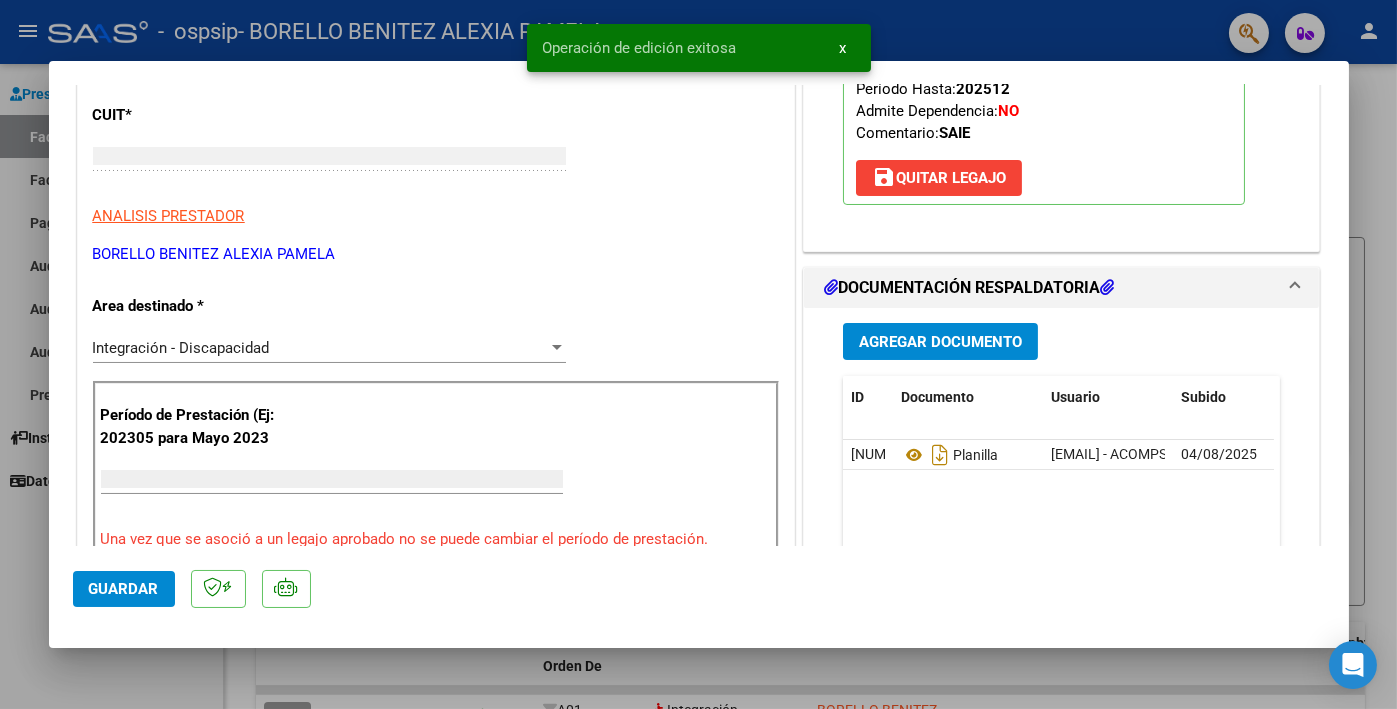 scroll, scrollTop: 0, scrollLeft: 0, axis: both 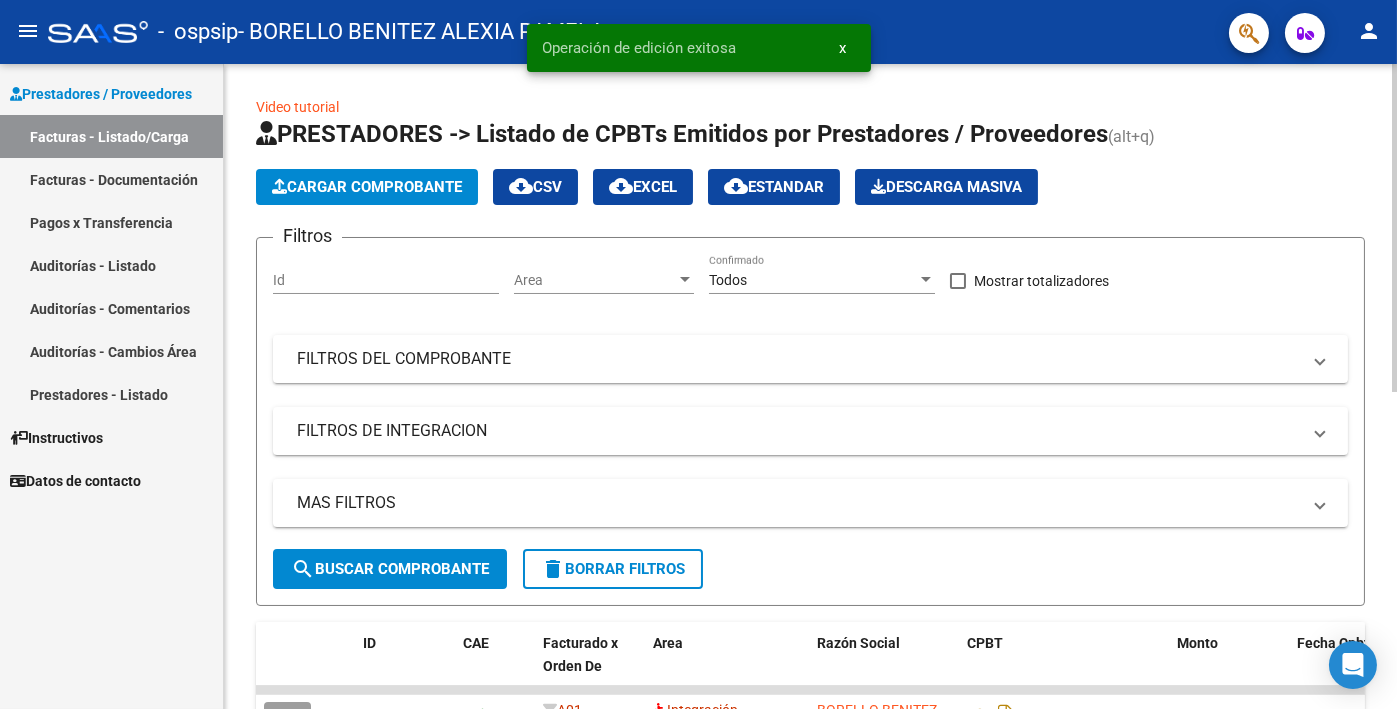 click on "Cargar Comprobante" 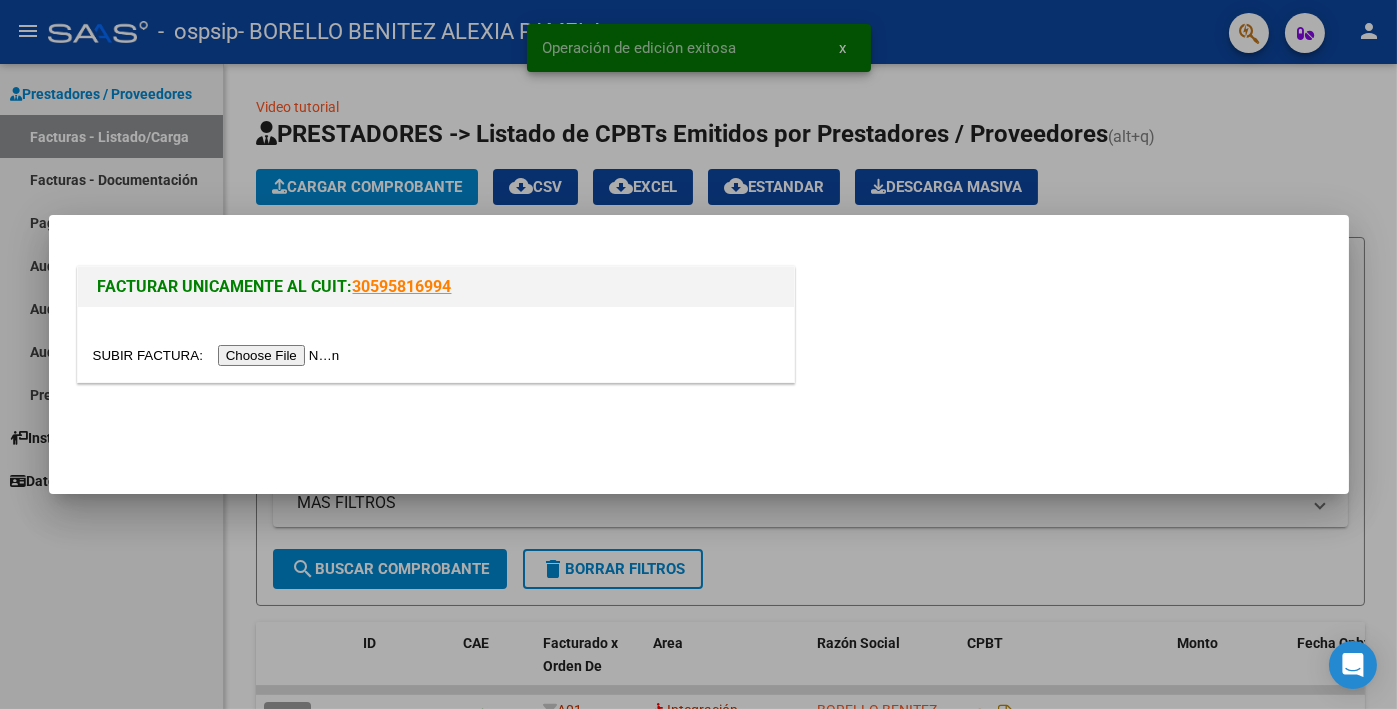 click at bounding box center (219, 355) 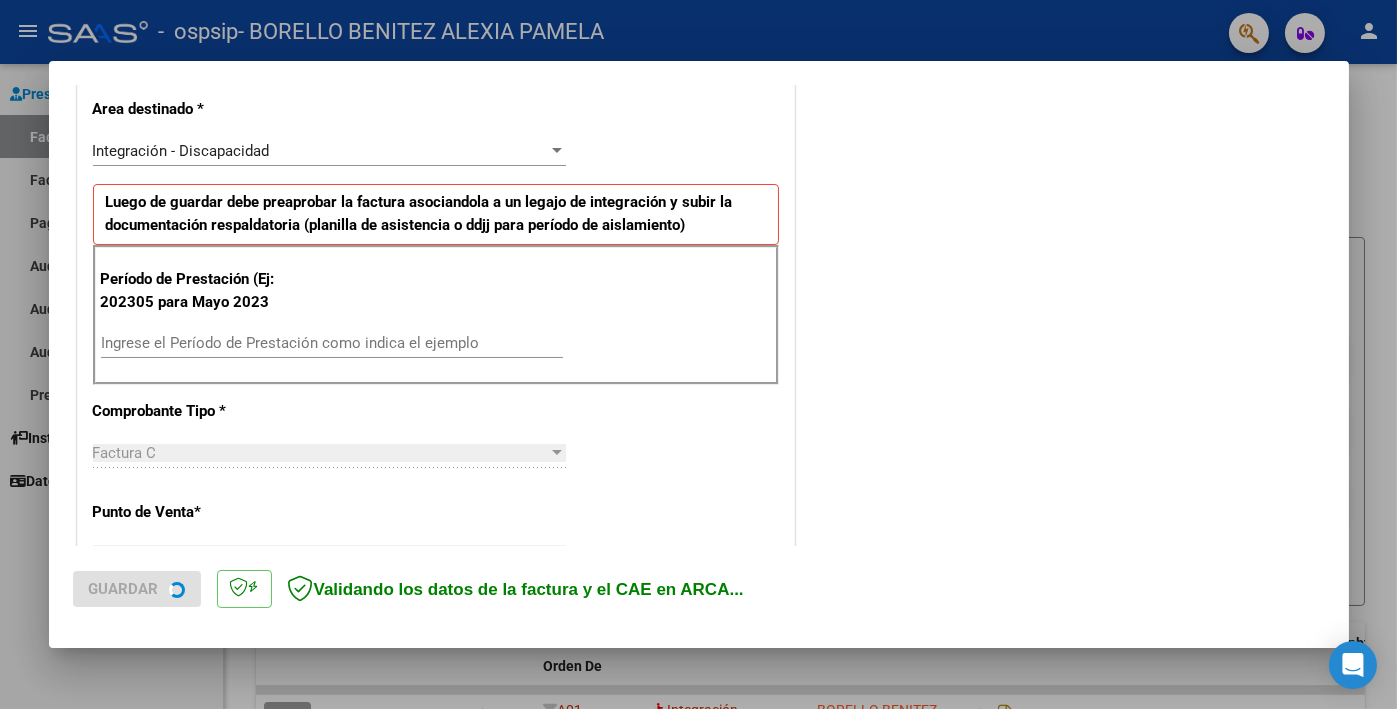 scroll, scrollTop: 500, scrollLeft: 0, axis: vertical 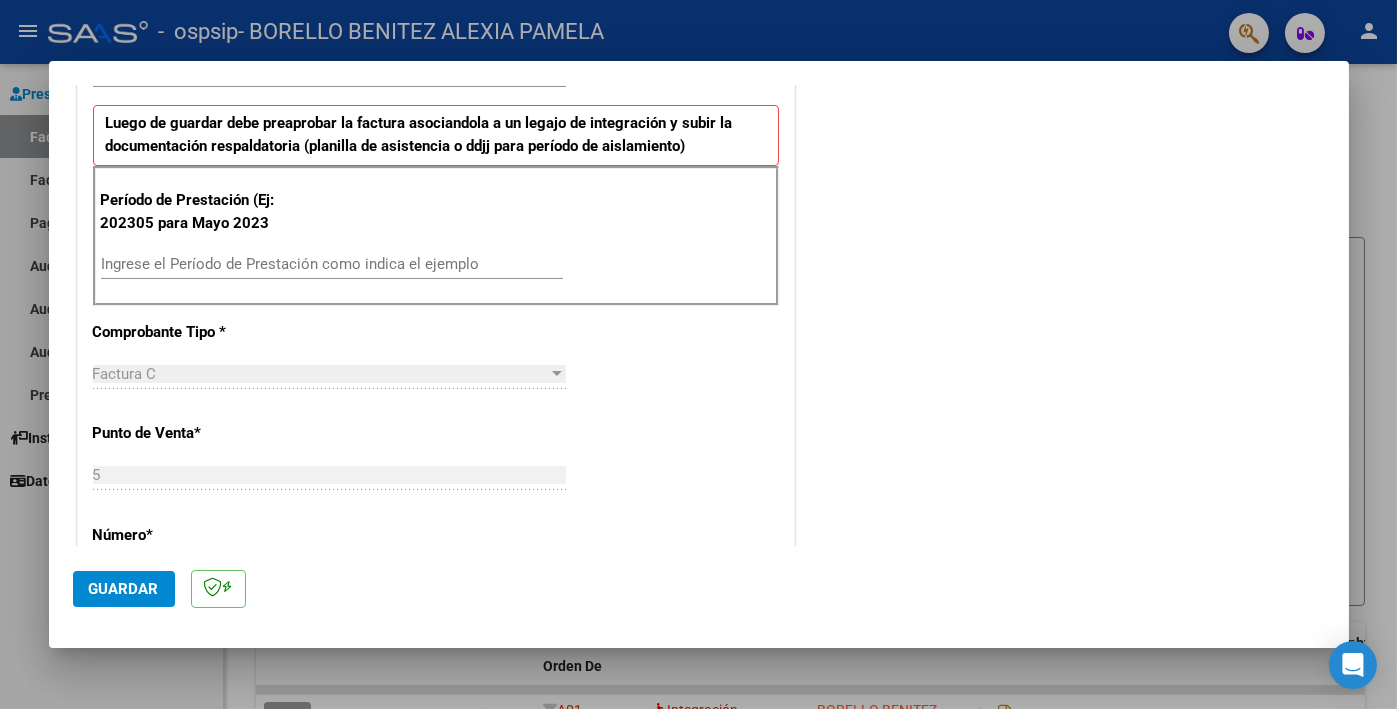 click on "Ingrese el Período de Prestación como indica el ejemplo" at bounding box center [332, 264] 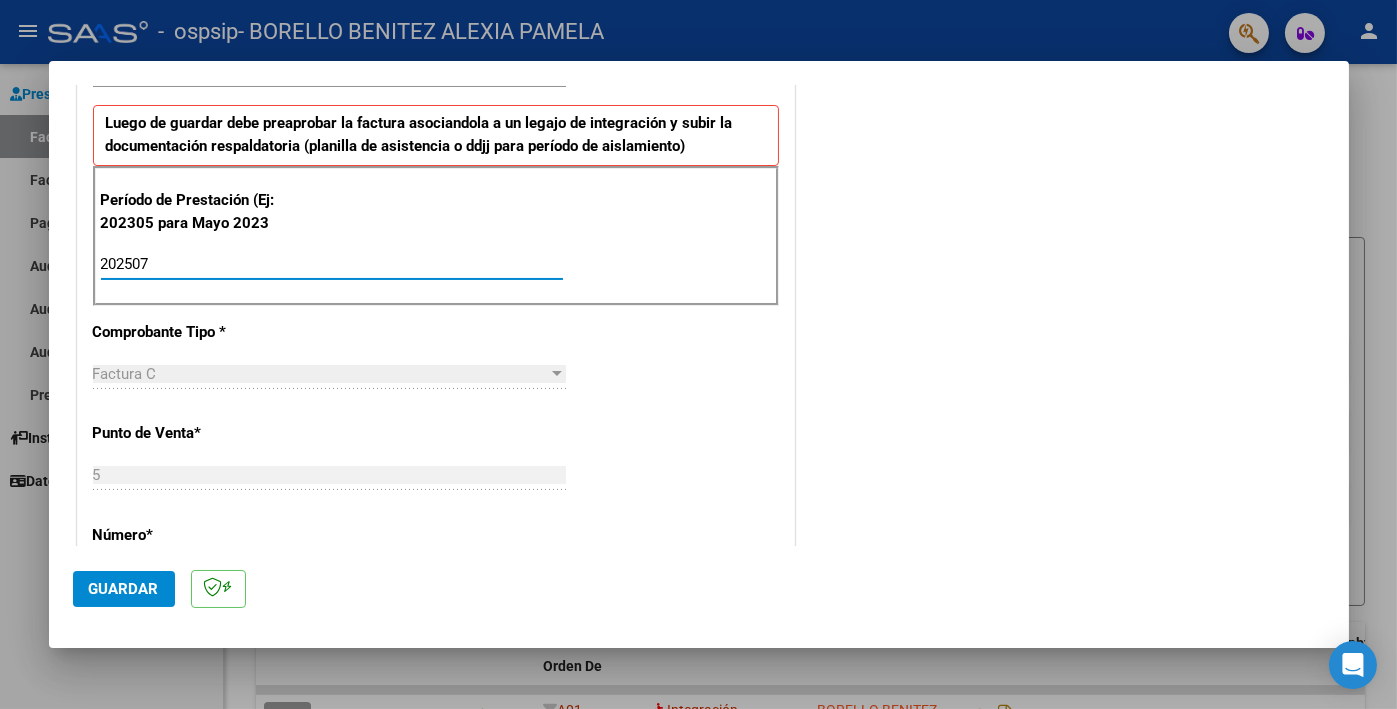 type on "202507" 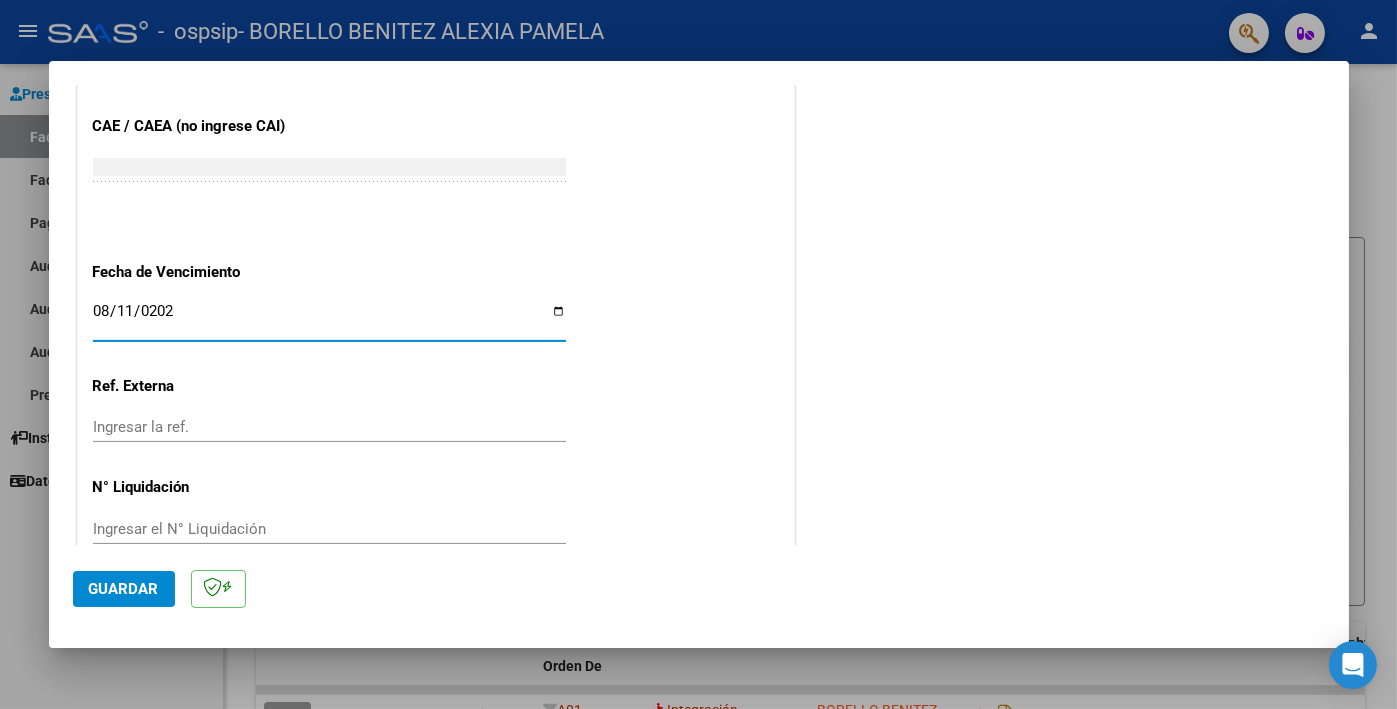 type on "2025-08-11" 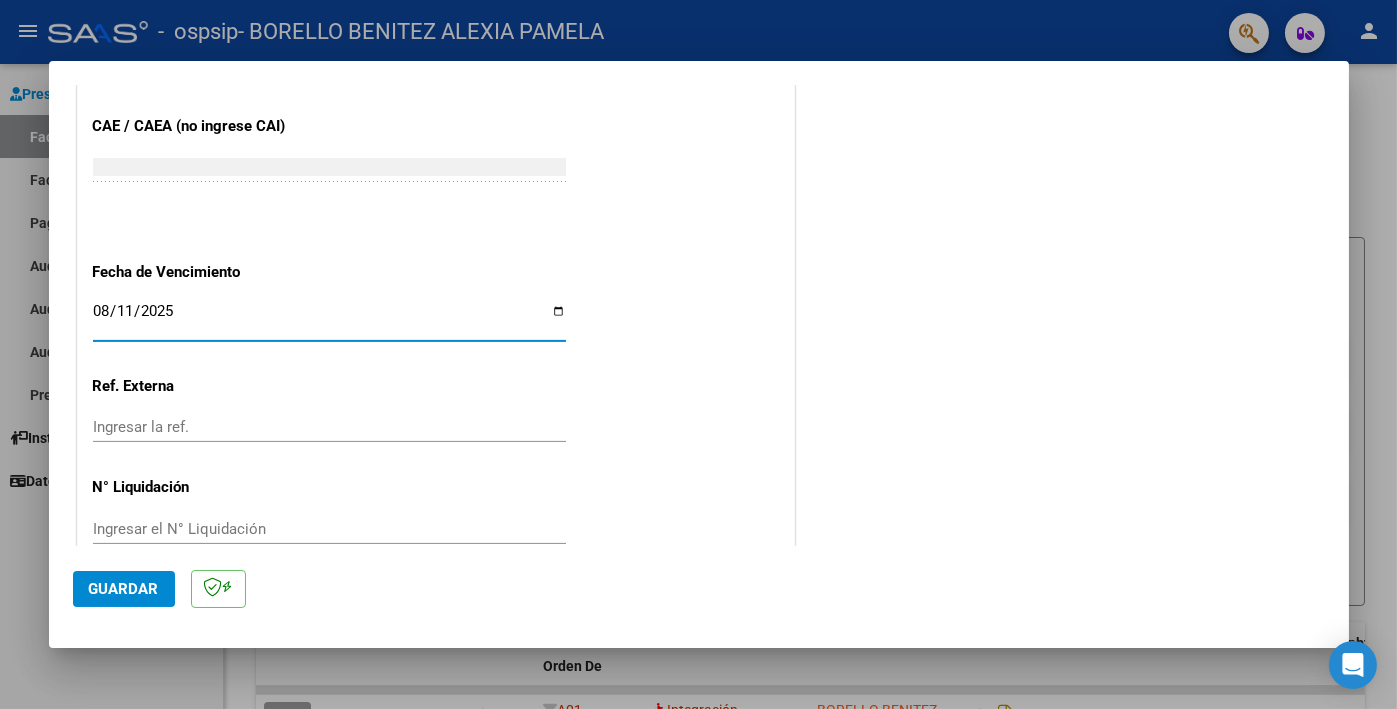 click on "Guardar" 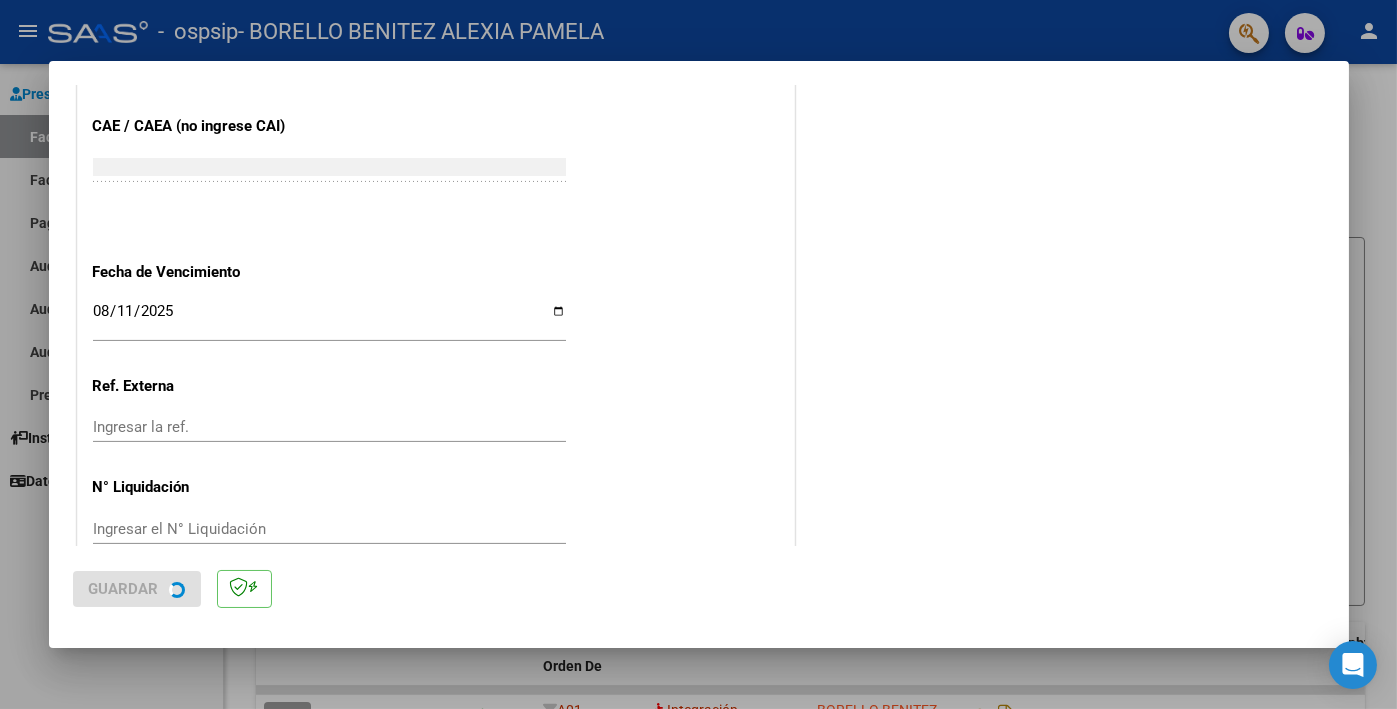 scroll, scrollTop: 0, scrollLeft: 0, axis: both 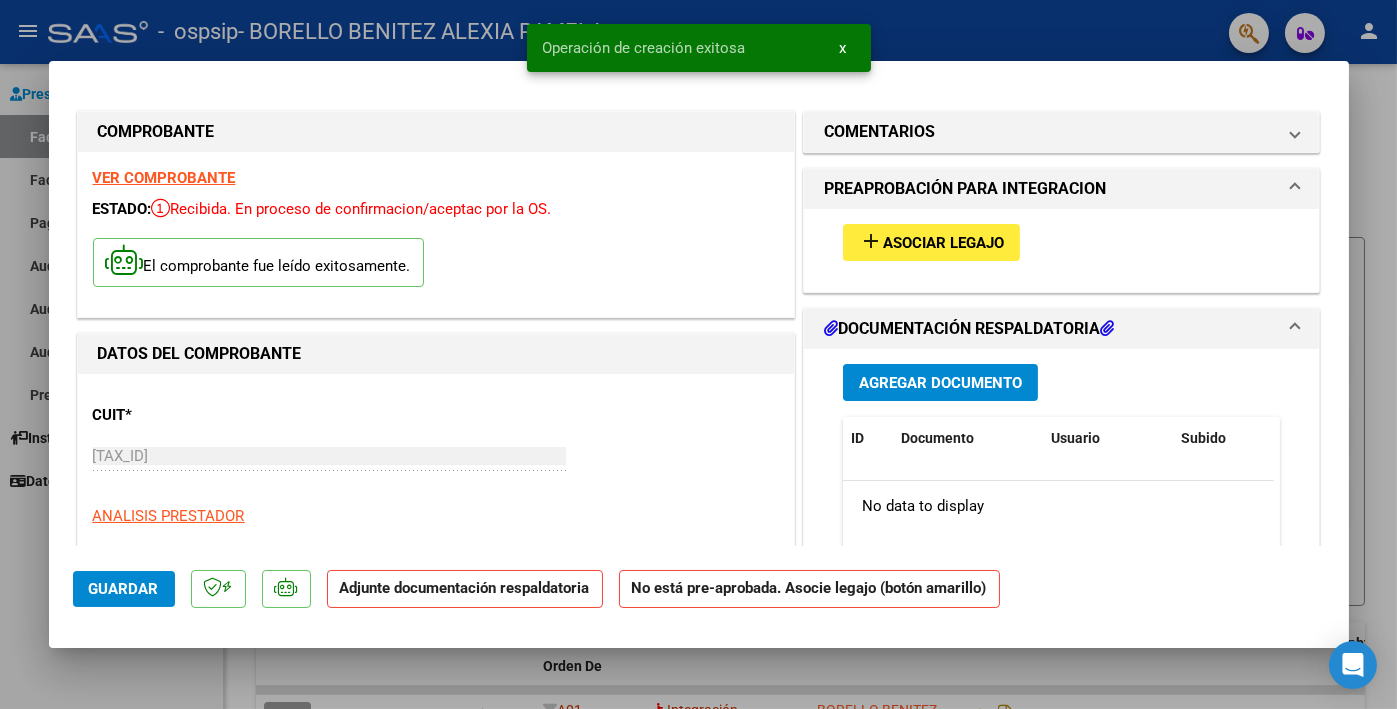 click on "add Asociar Legajo" at bounding box center [931, 242] 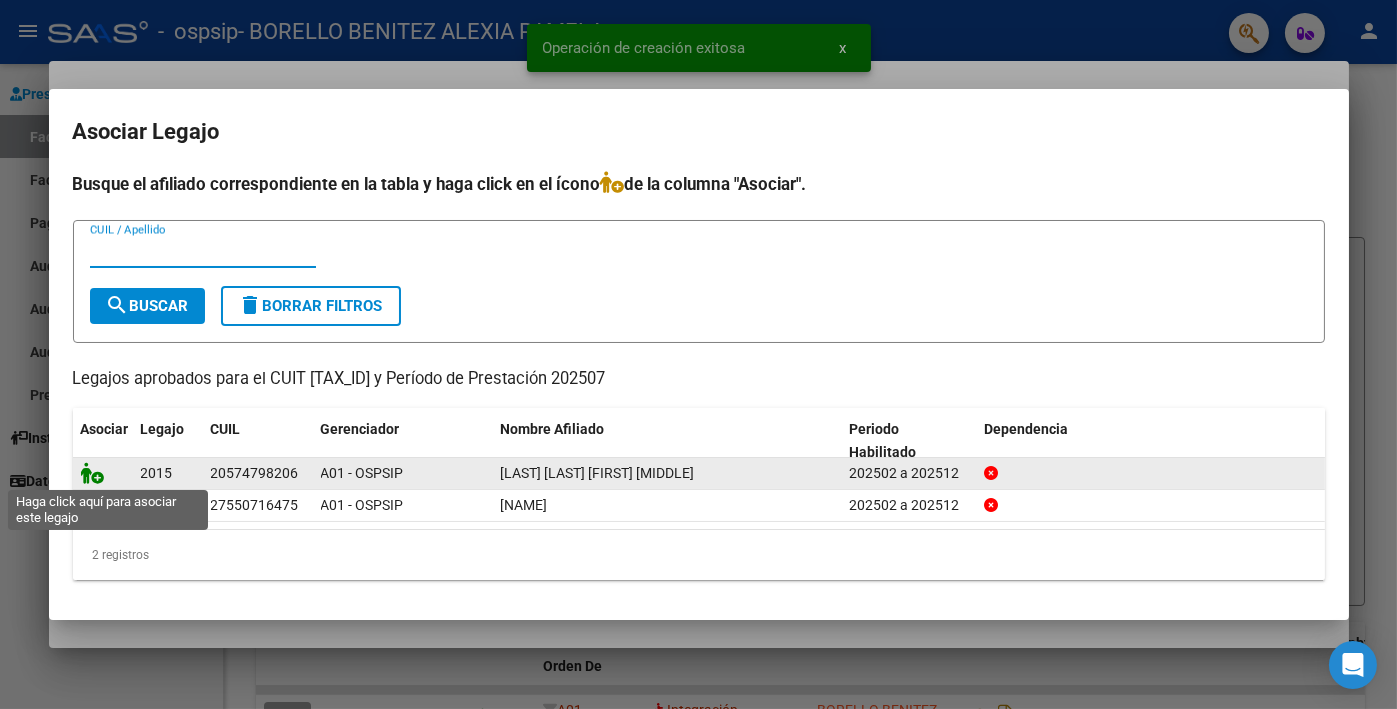click 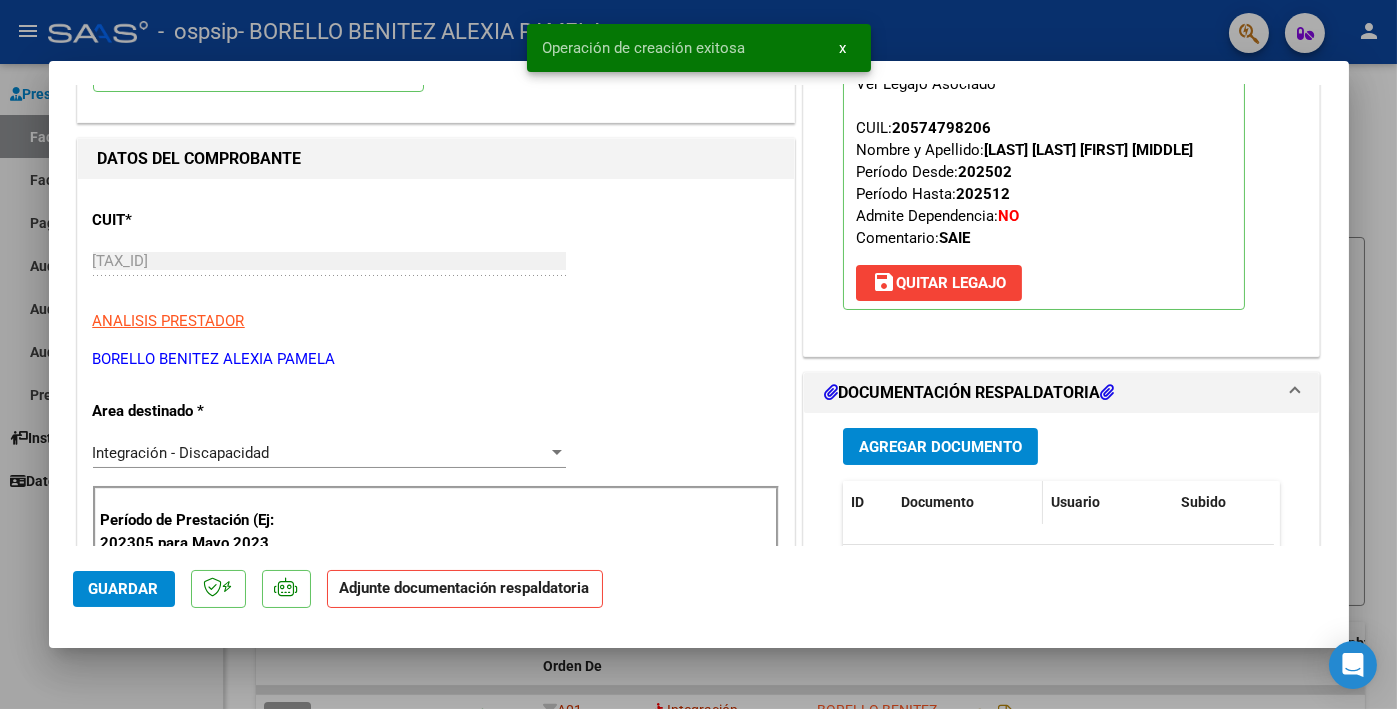 scroll, scrollTop: 300, scrollLeft: 0, axis: vertical 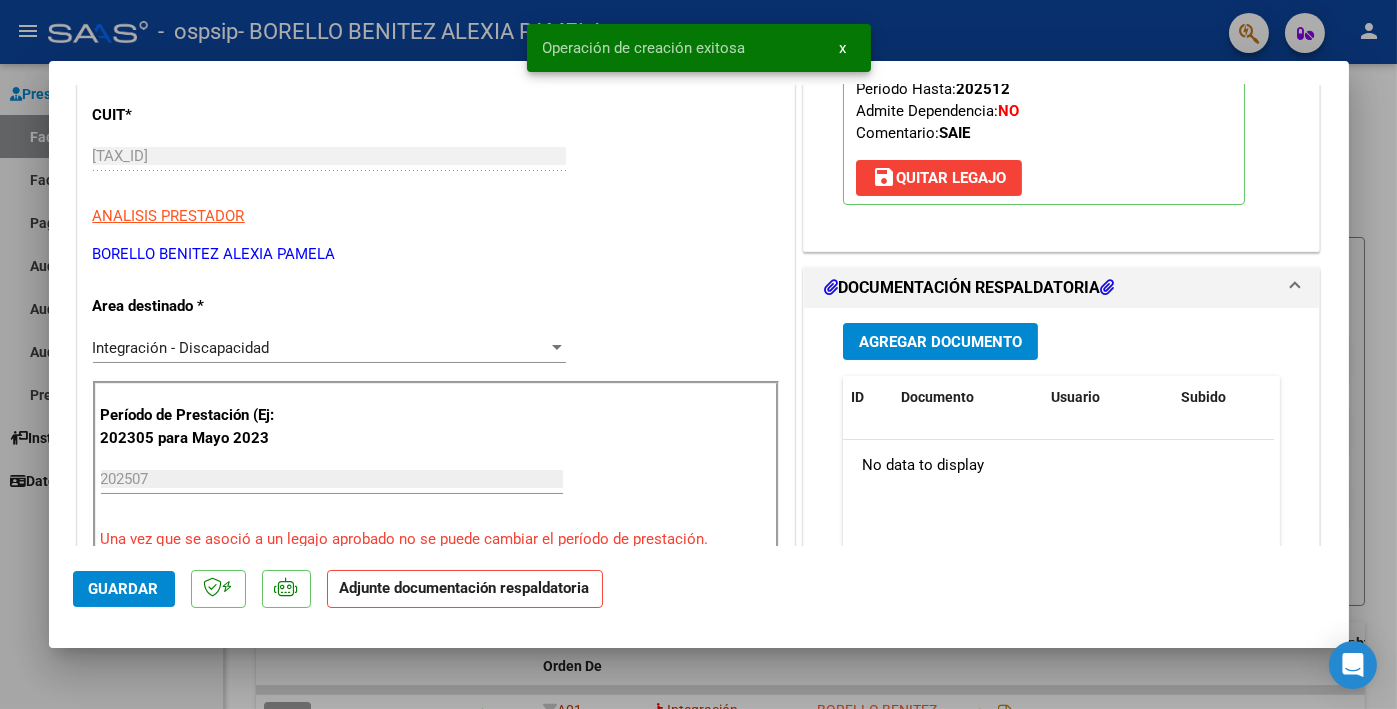 click on "Agregar Documento" at bounding box center (940, 342) 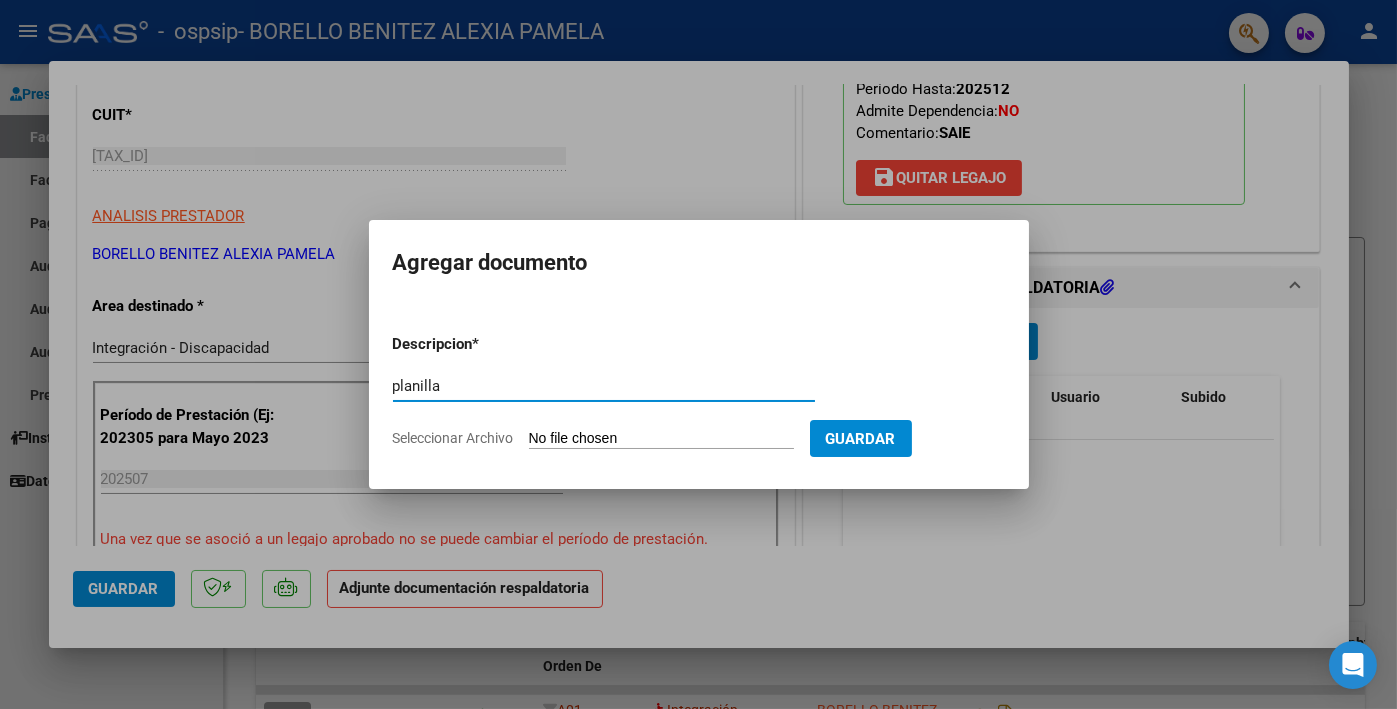 type on "planilla" 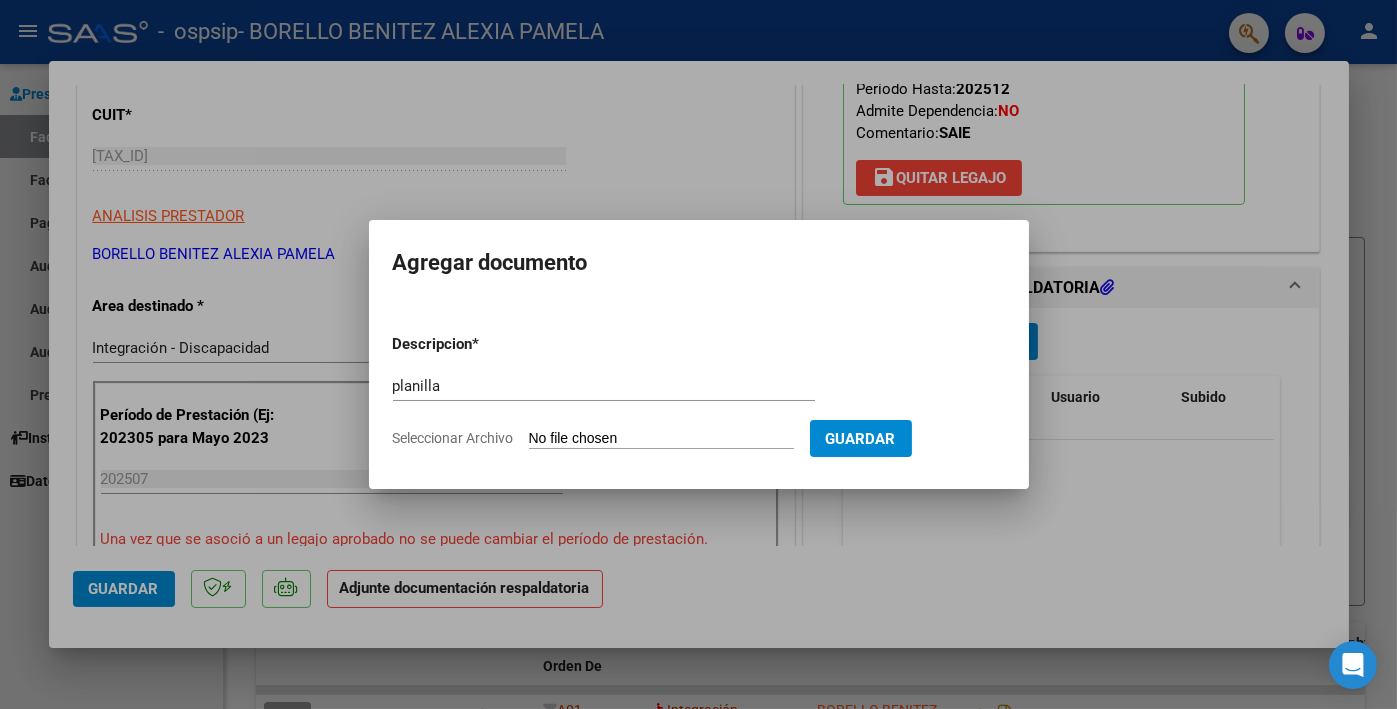 click on "Seleccionar Archivo" at bounding box center (661, 439) 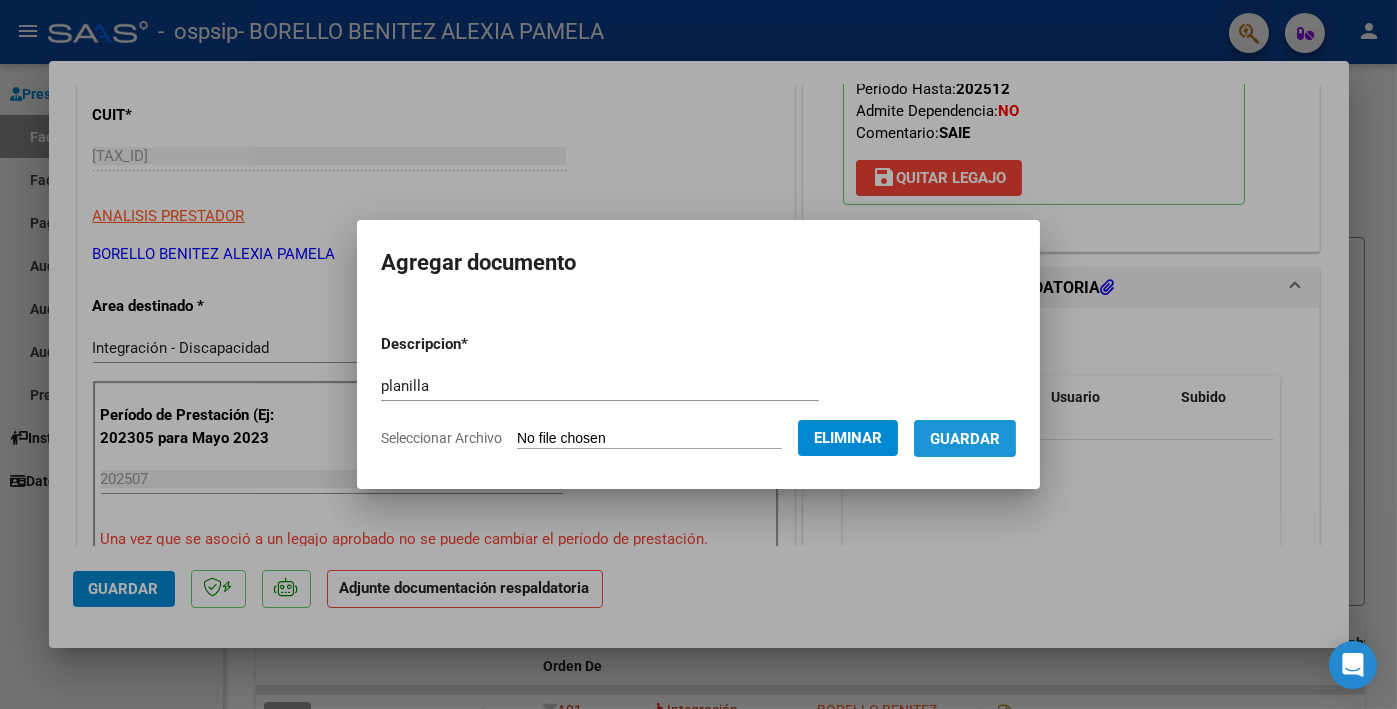 click on "Guardar" at bounding box center [965, 439] 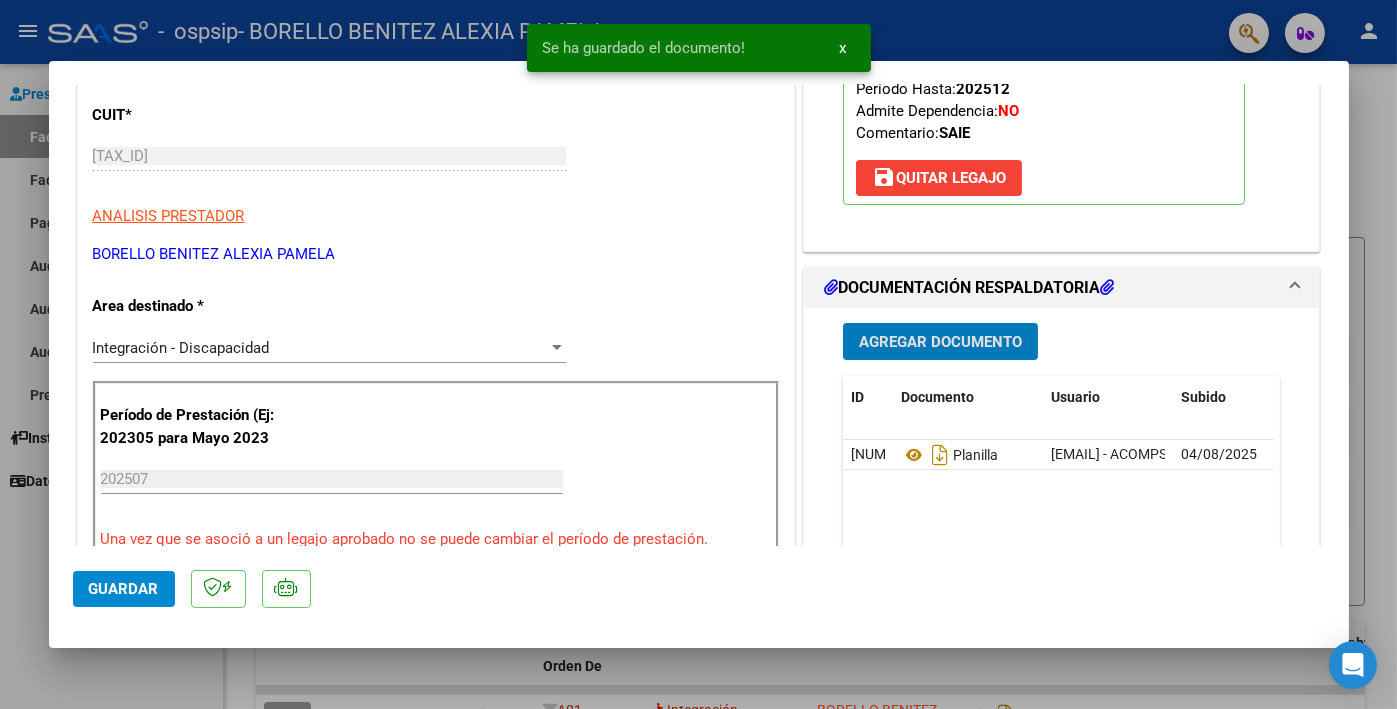 click on "Guardar" 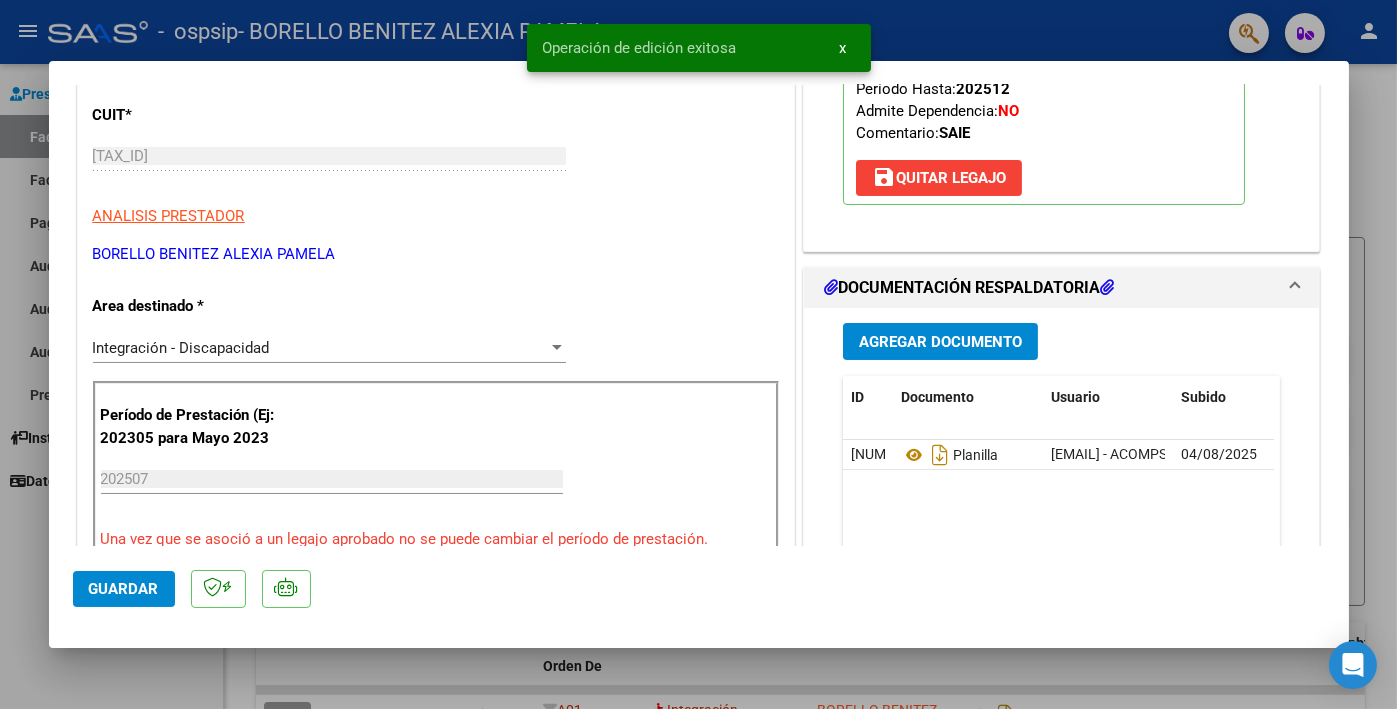 click at bounding box center [698, 354] 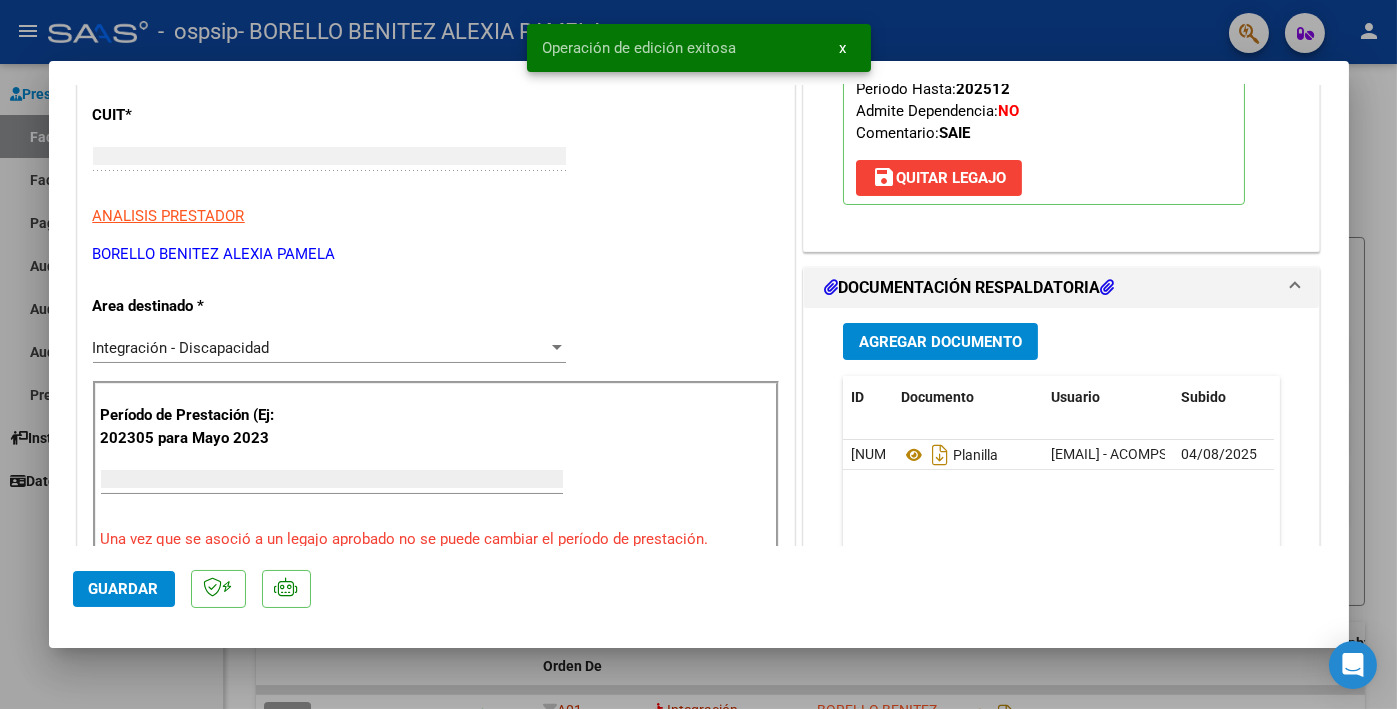 scroll, scrollTop: 0, scrollLeft: 0, axis: both 